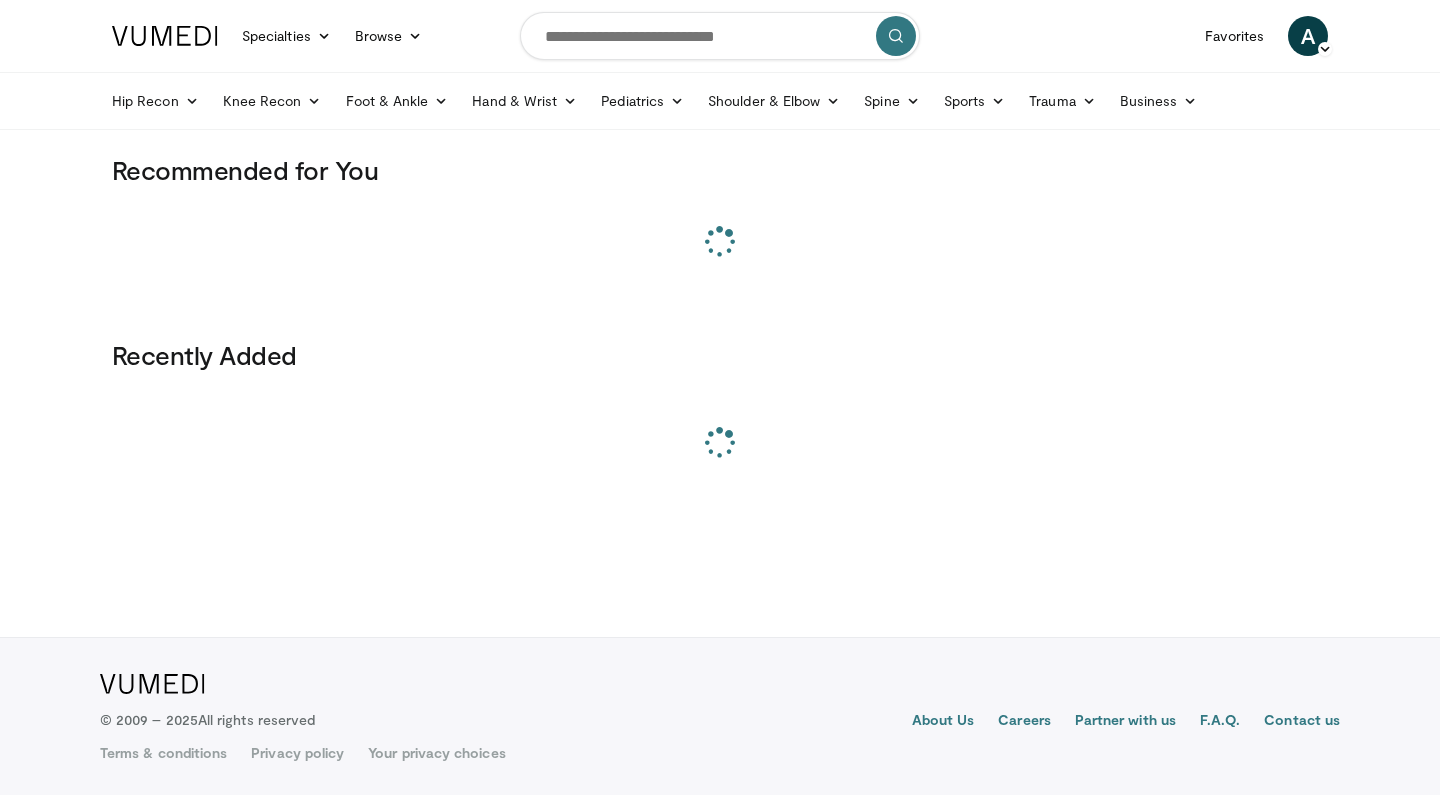 scroll, scrollTop: 0, scrollLeft: 0, axis: both 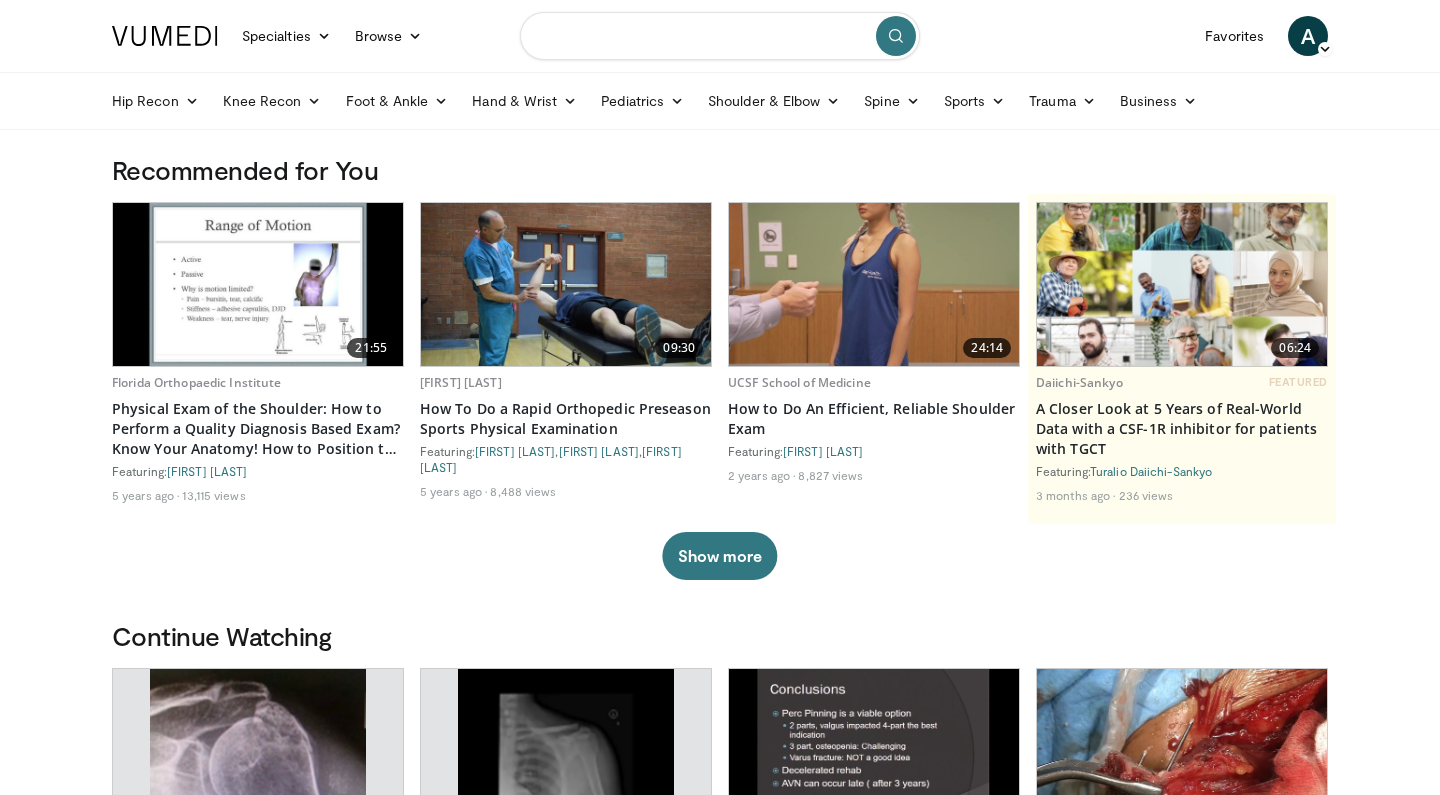 click at bounding box center [720, 36] 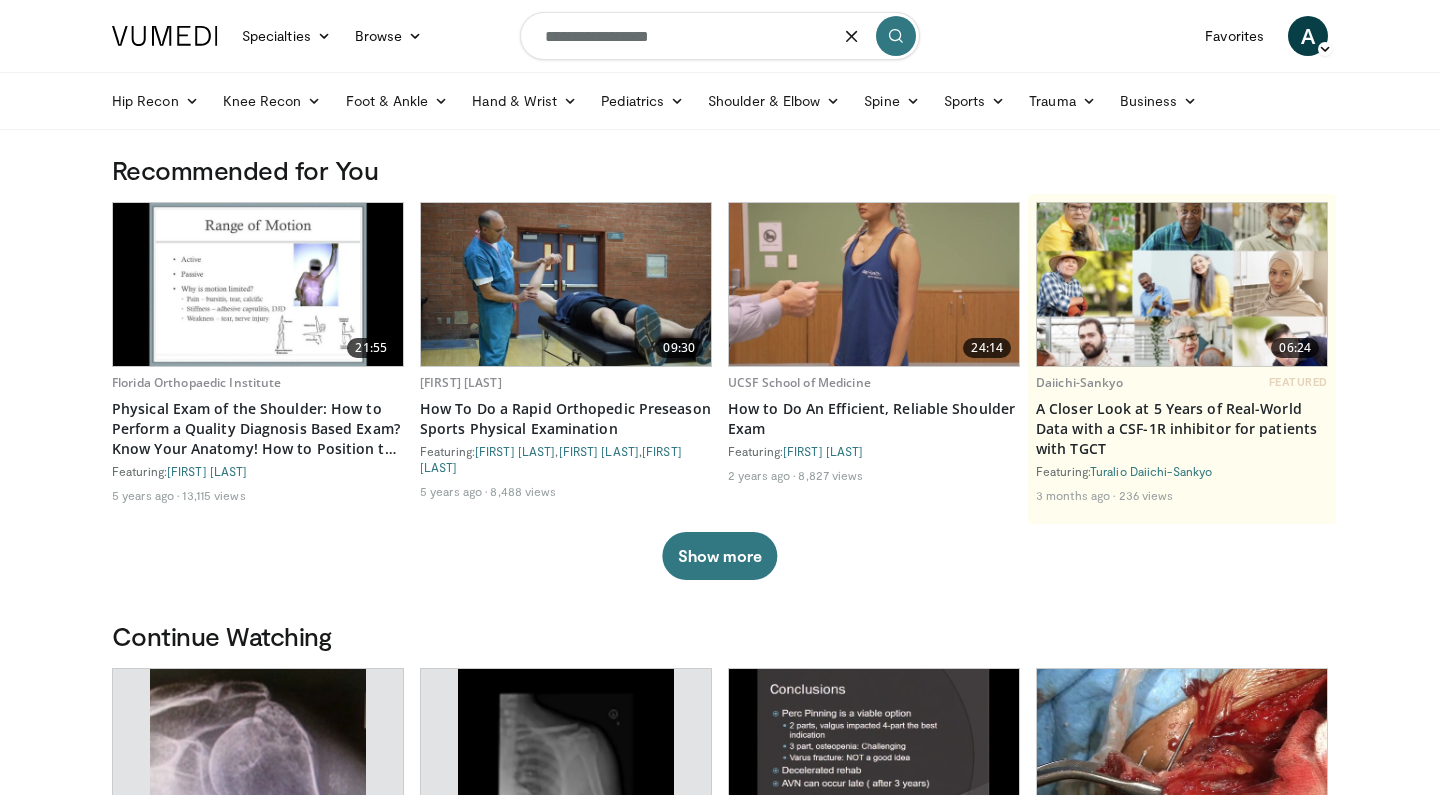 type on "**********" 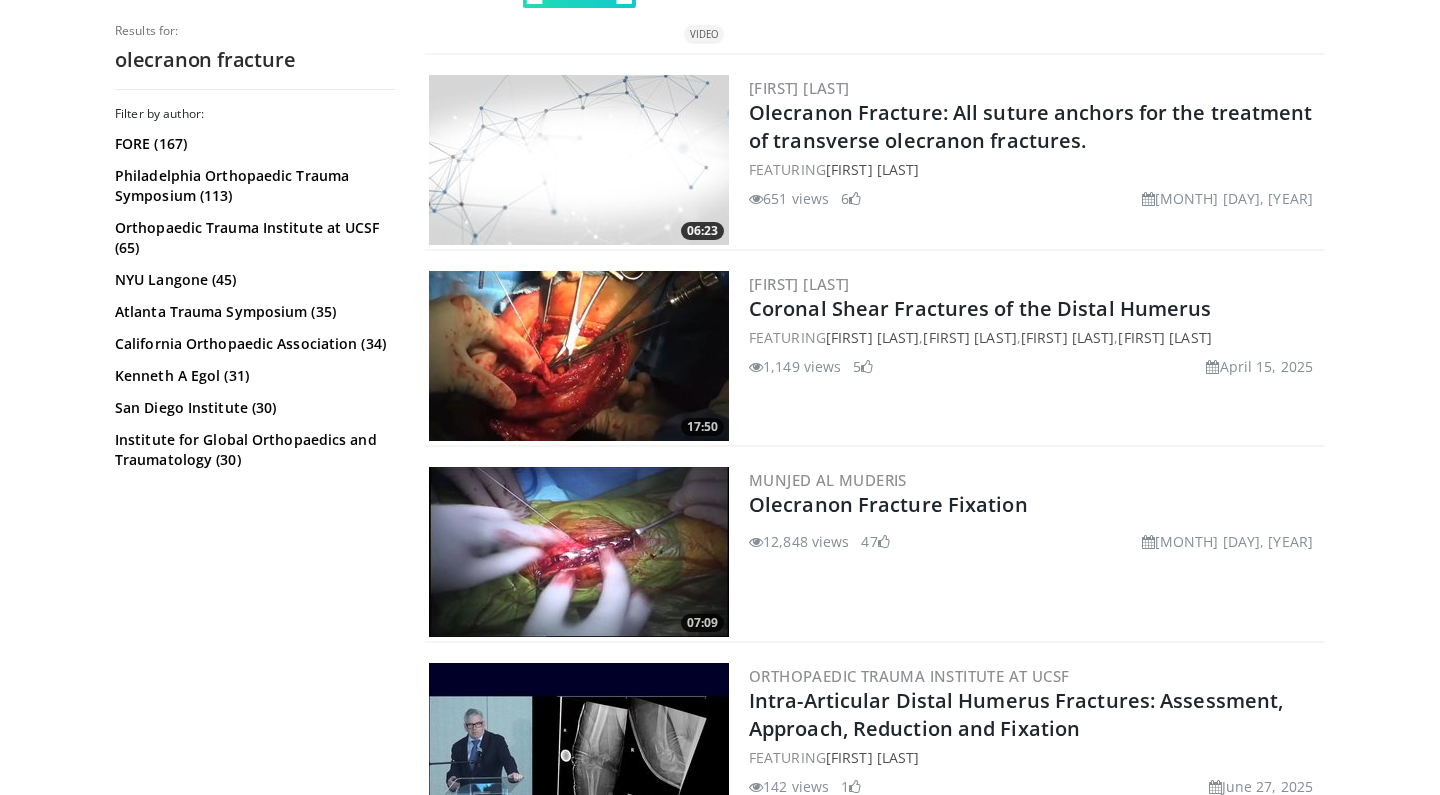 scroll, scrollTop: 1916, scrollLeft: 0, axis: vertical 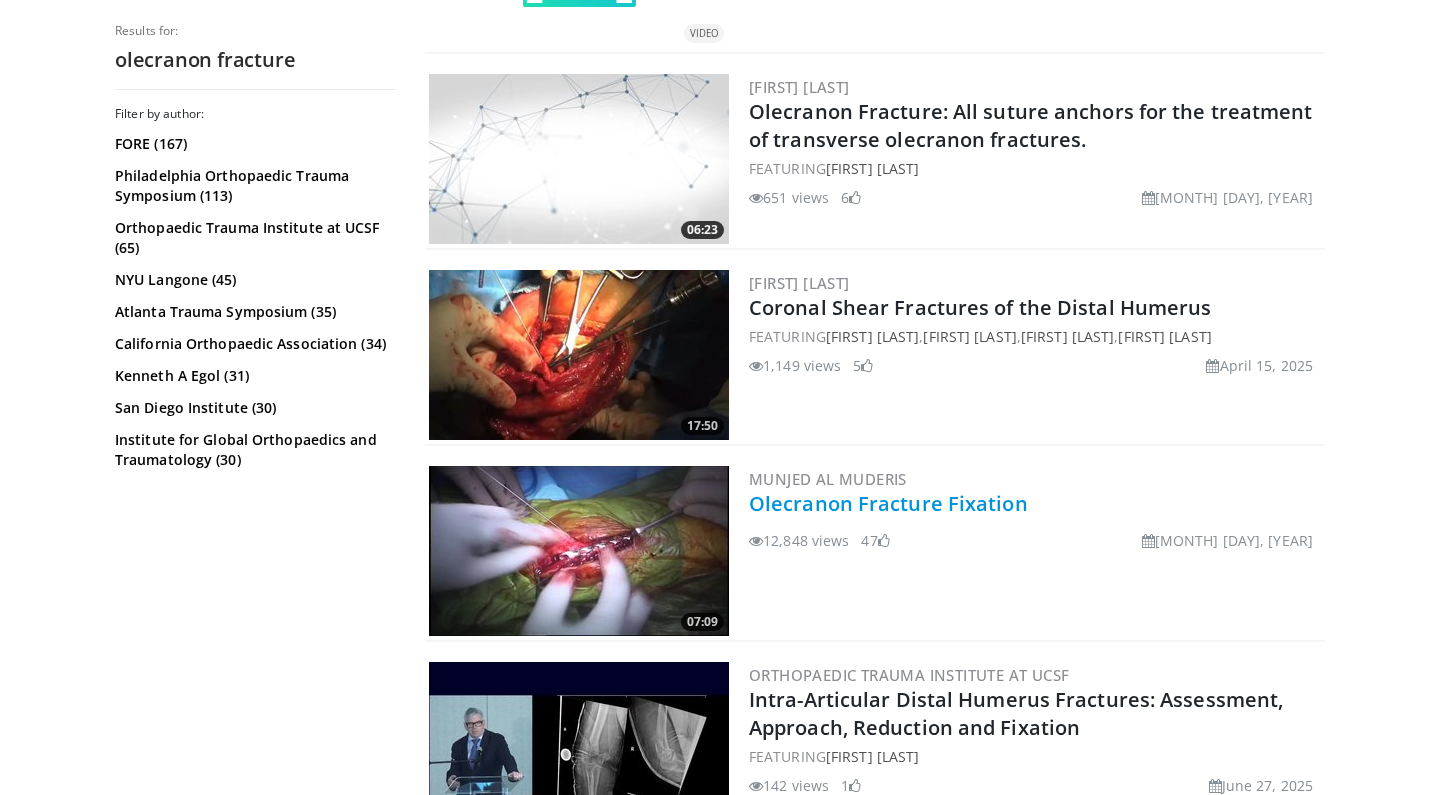 click on "Olecranon Fracture Fixation" at bounding box center [888, 503] 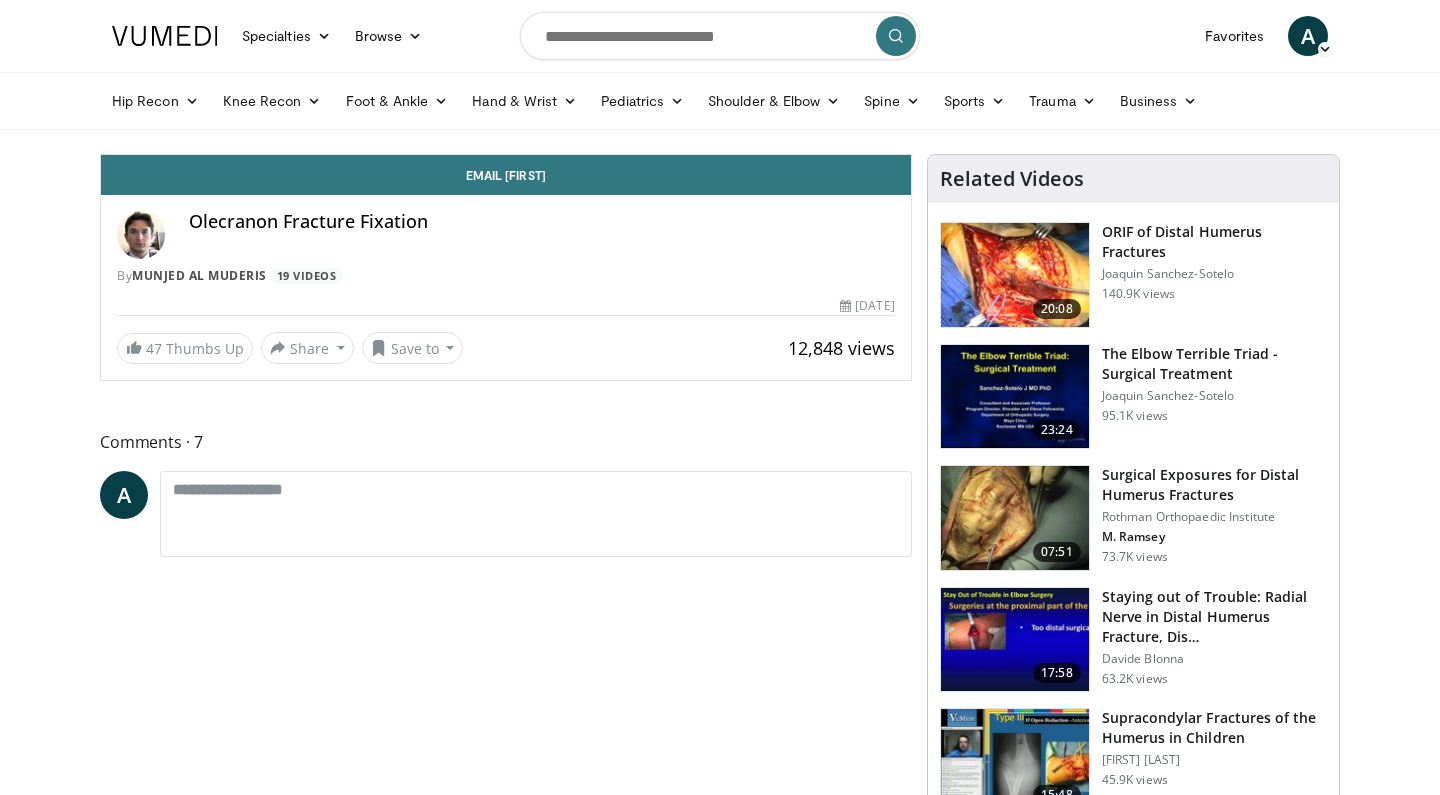 scroll, scrollTop: 0, scrollLeft: 0, axis: both 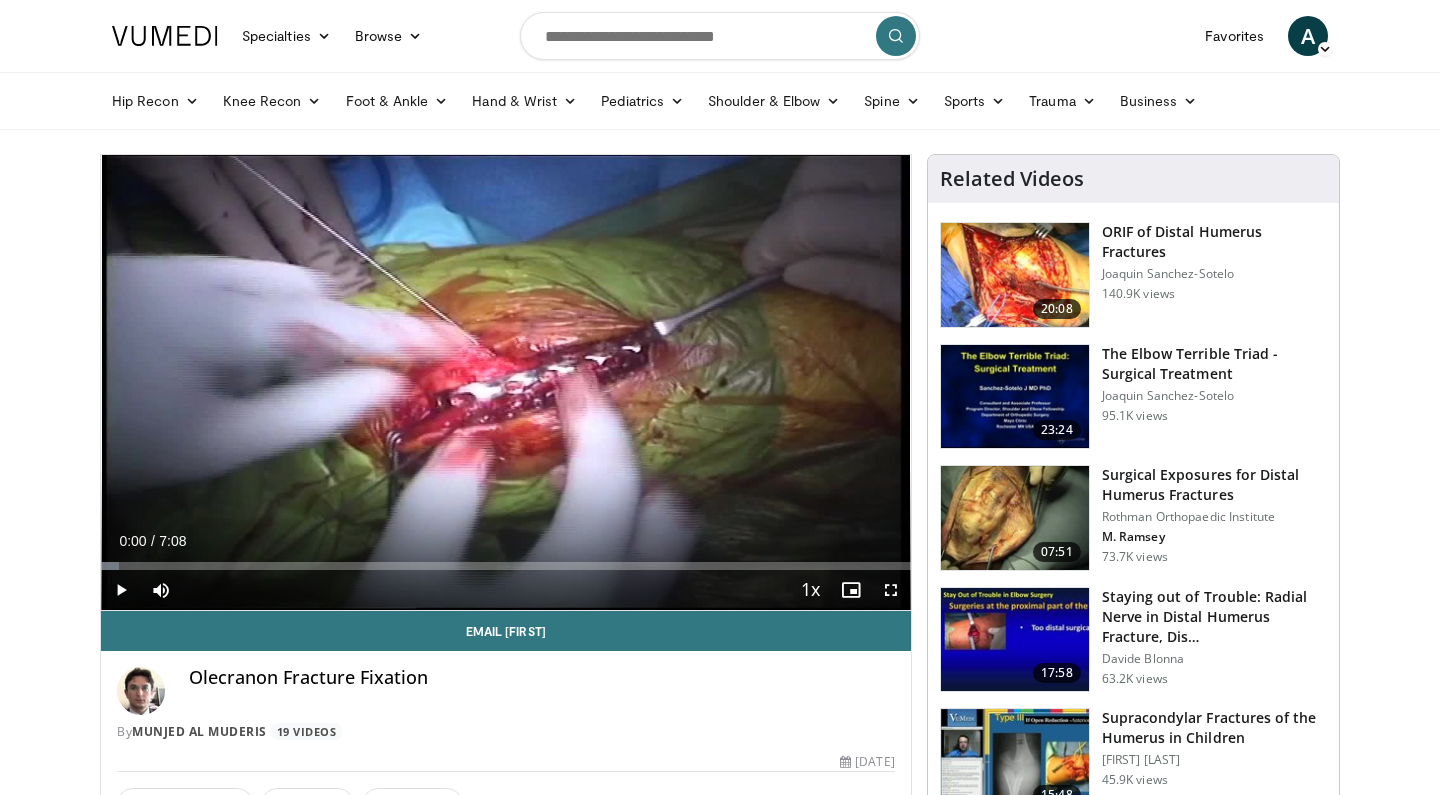click at bounding box center (121, 590) 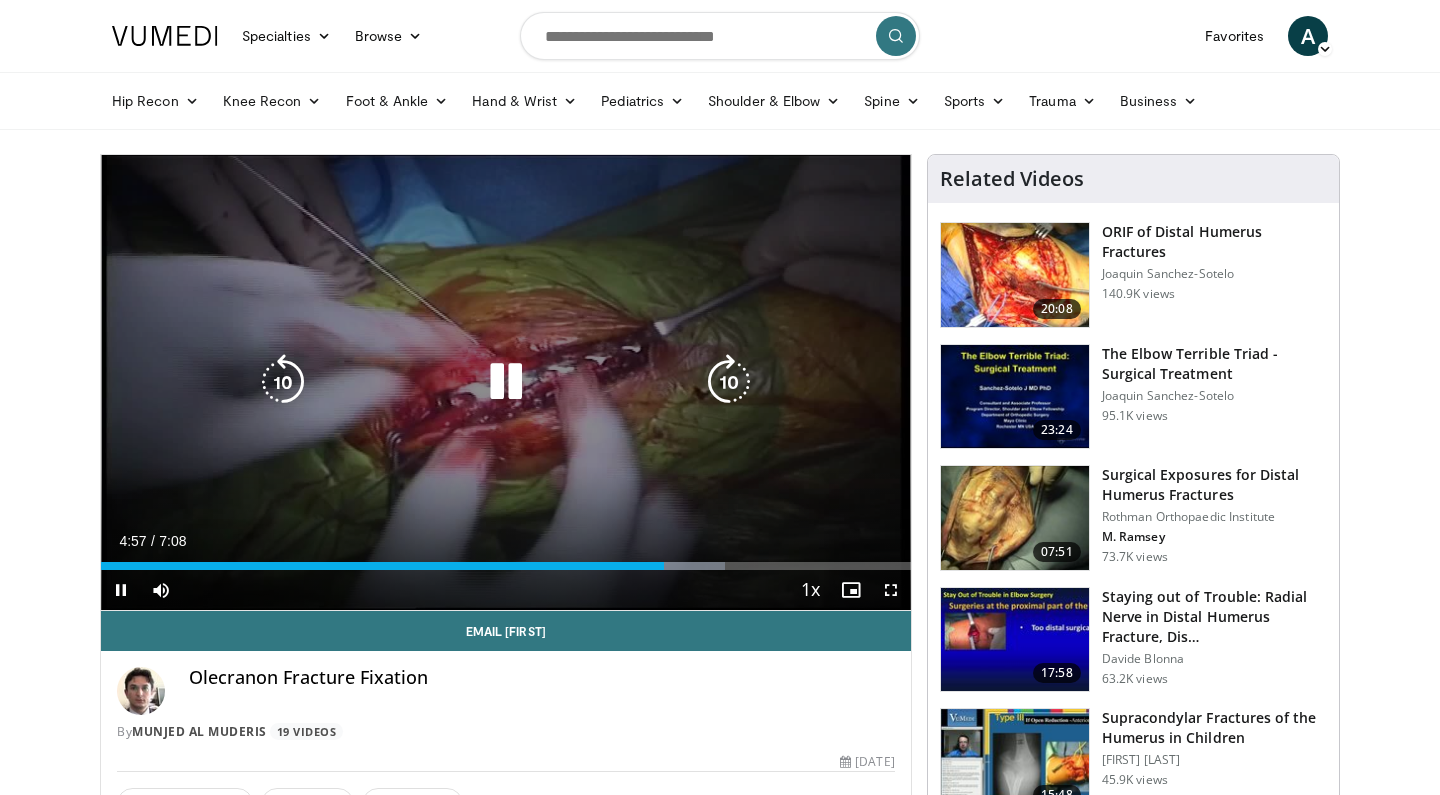 click at bounding box center [506, 382] 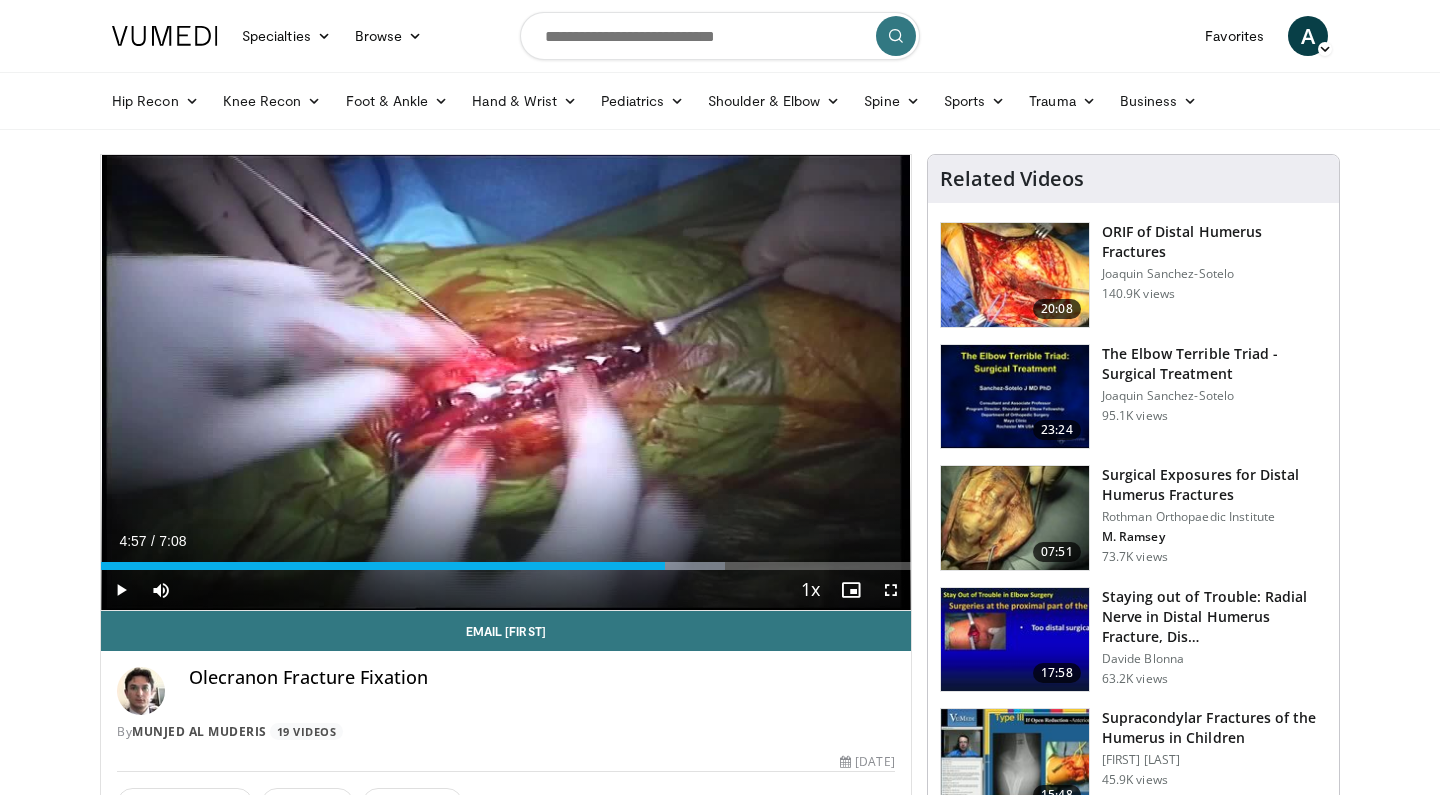 click on "63.2K views" at bounding box center [1214, 679] 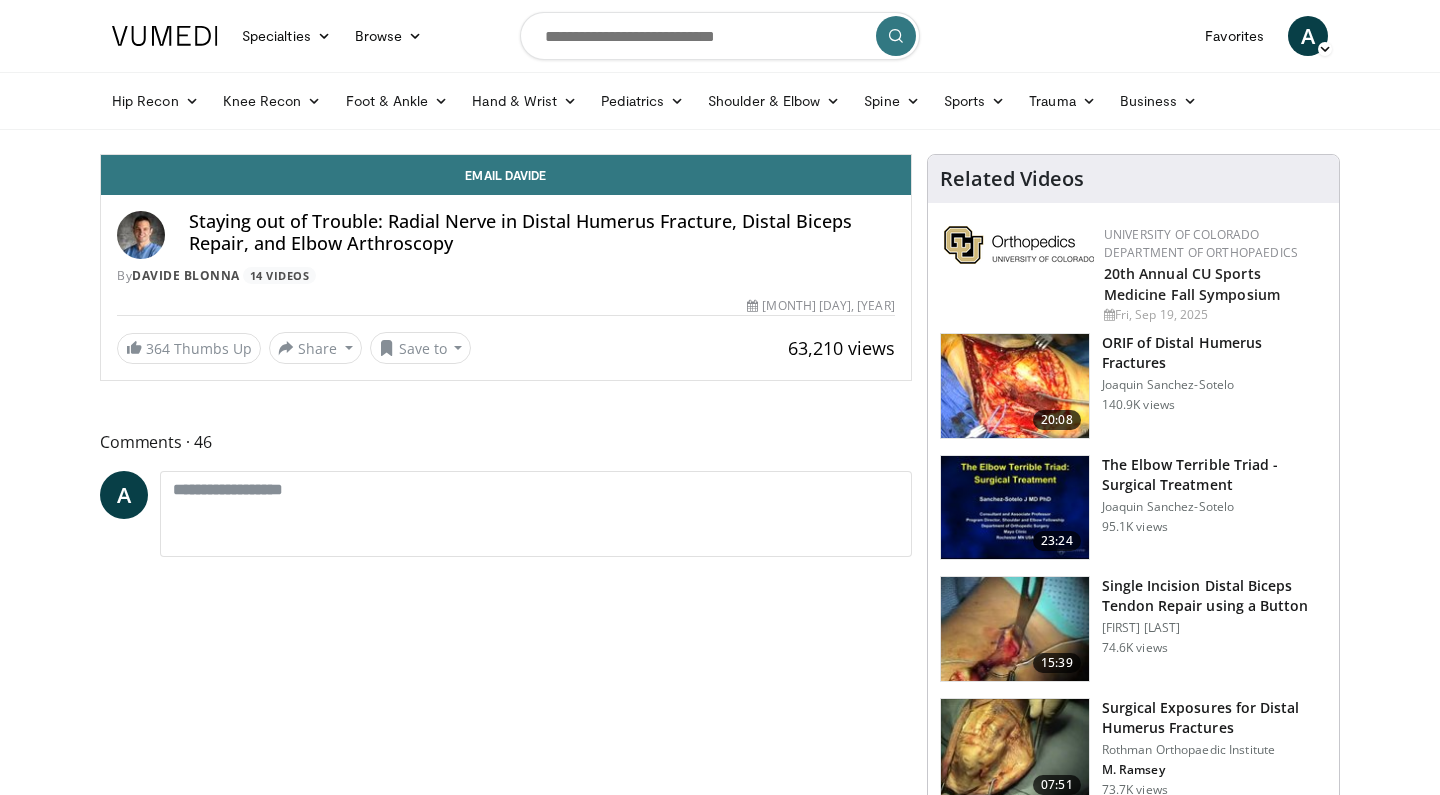 scroll, scrollTop: 0, scrollLeft: 0, axis: both 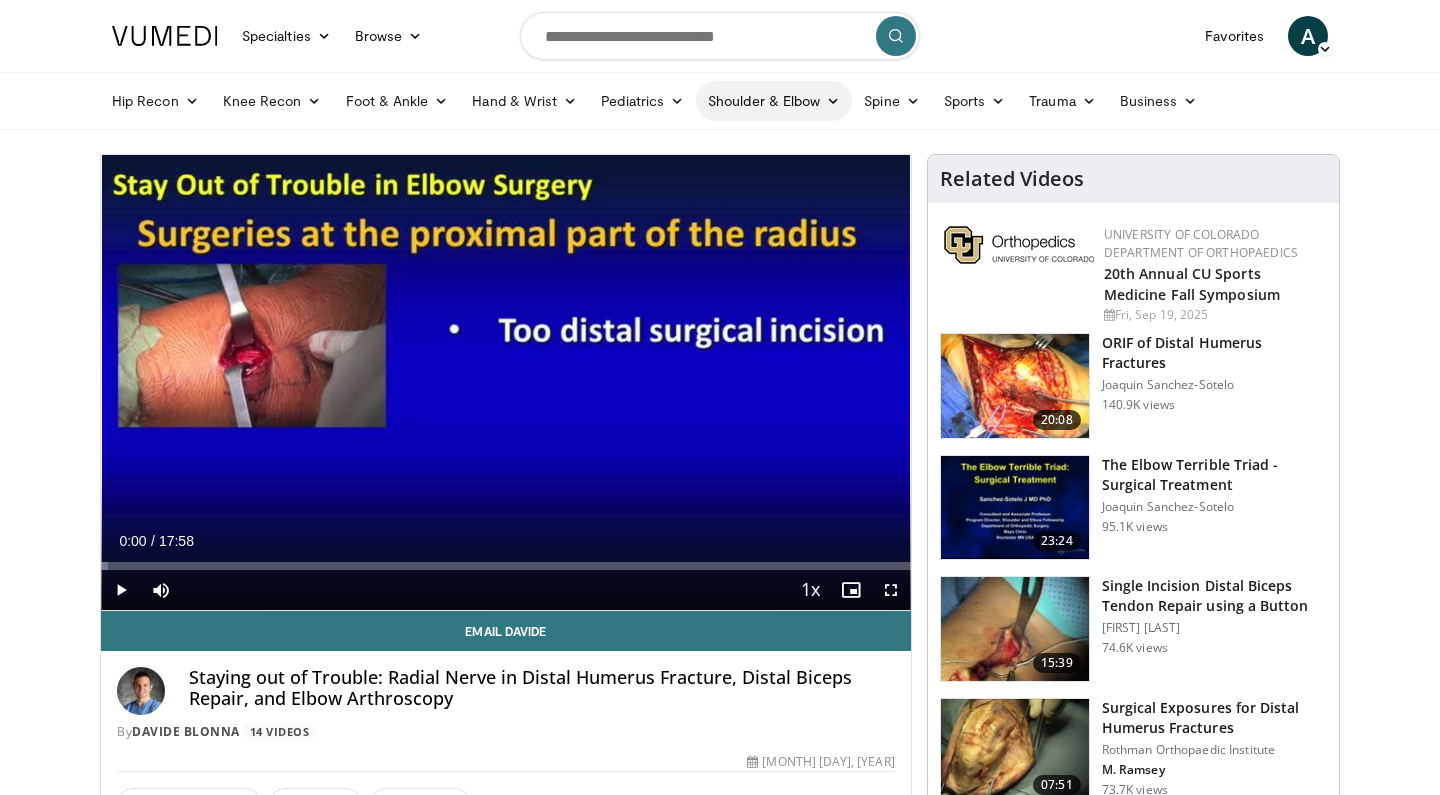 click on "Shoulder & Elbow" at bounding box center (774, 101) 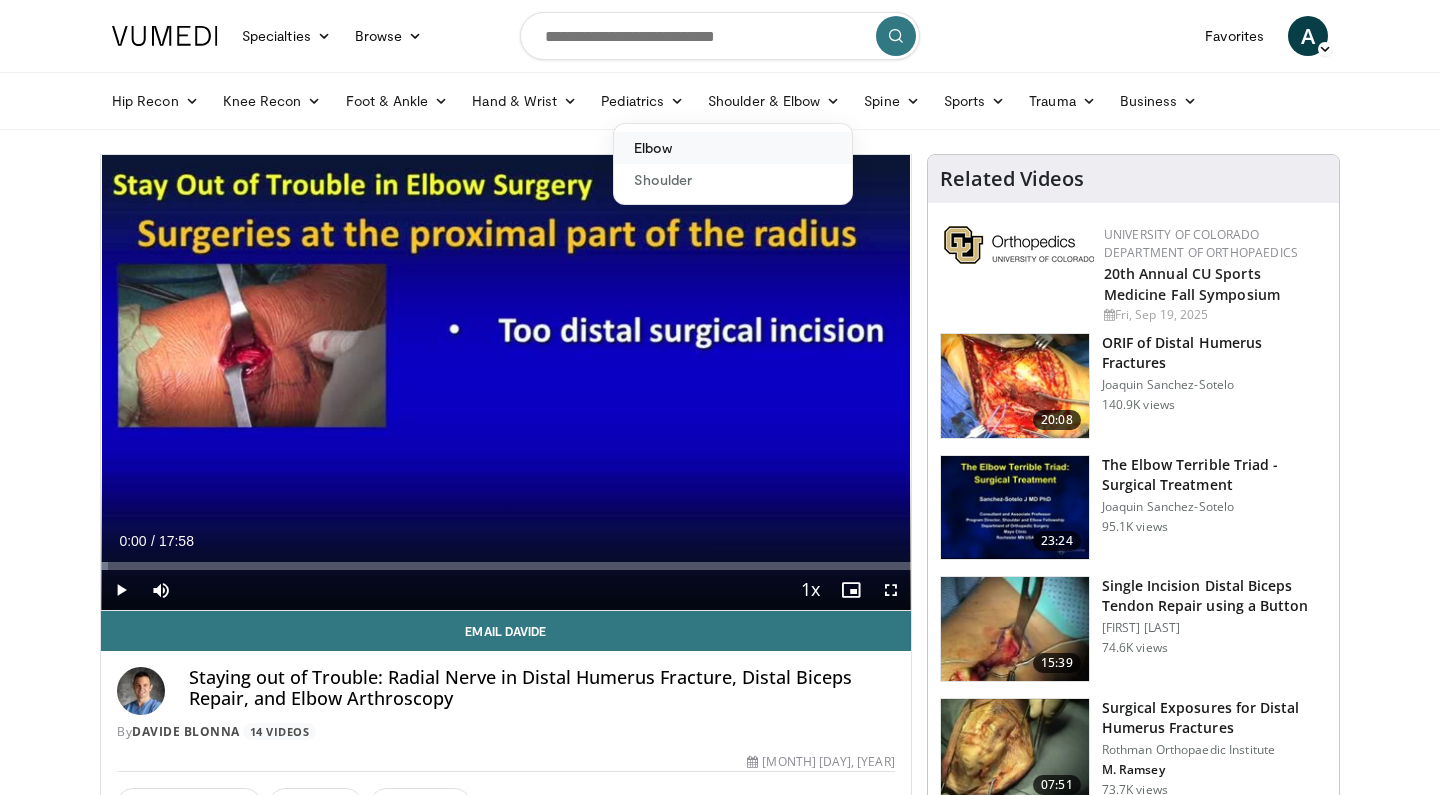 click on "Elbow" at bounding box center [733, 148] 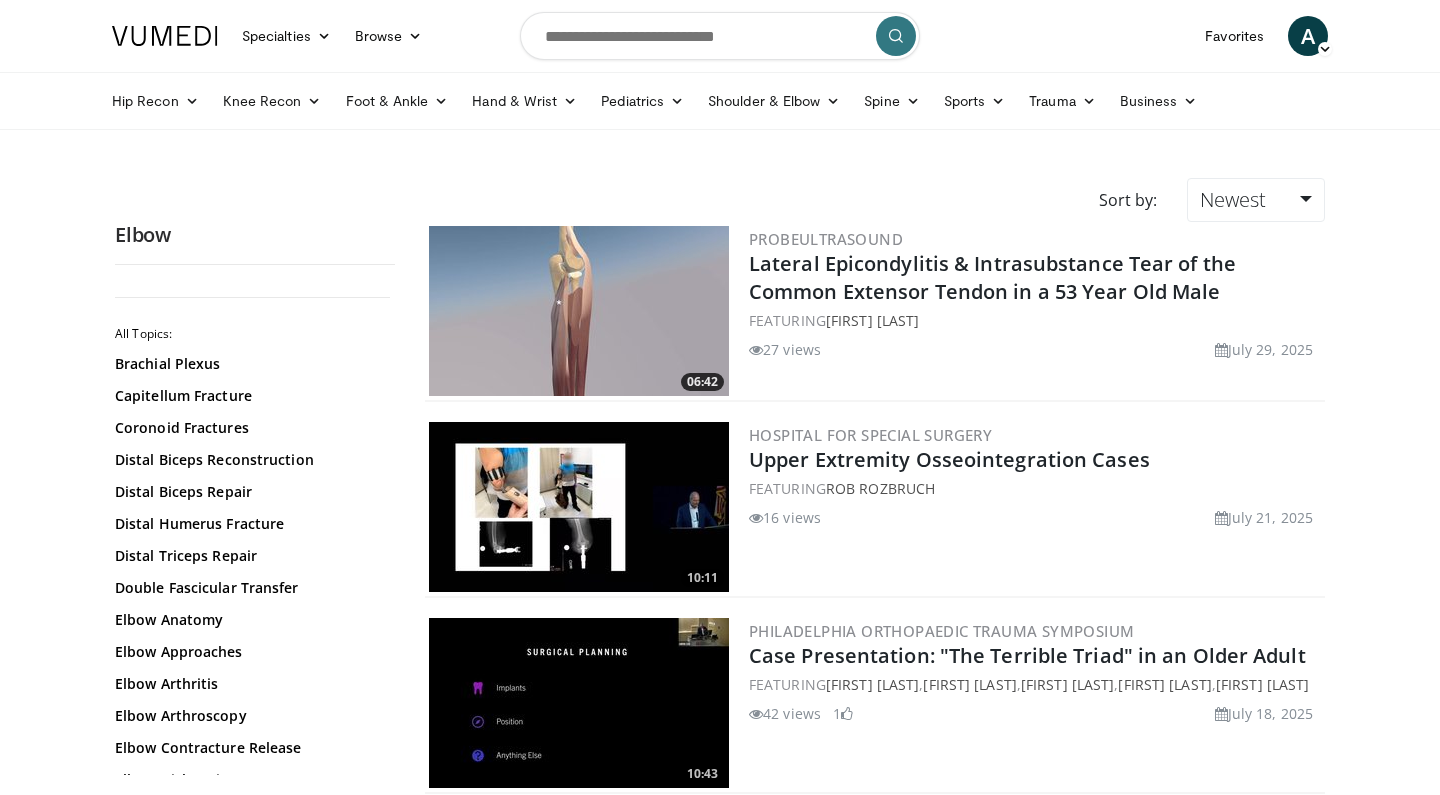 scroll, scrollTop: 0, scrollLeft: 0, axis: both 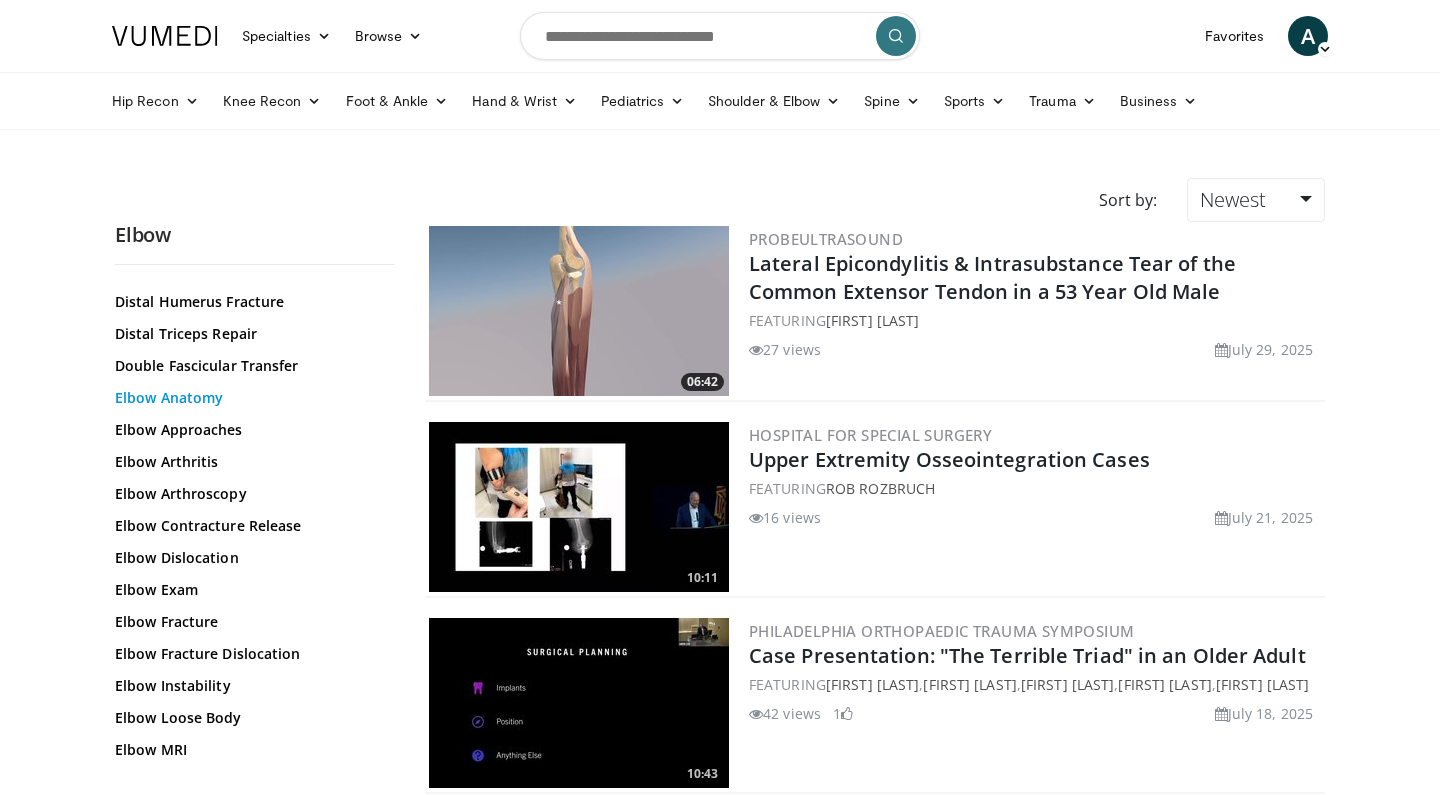 click on "Elbow Anatomy" at bounding box center [250, 398] 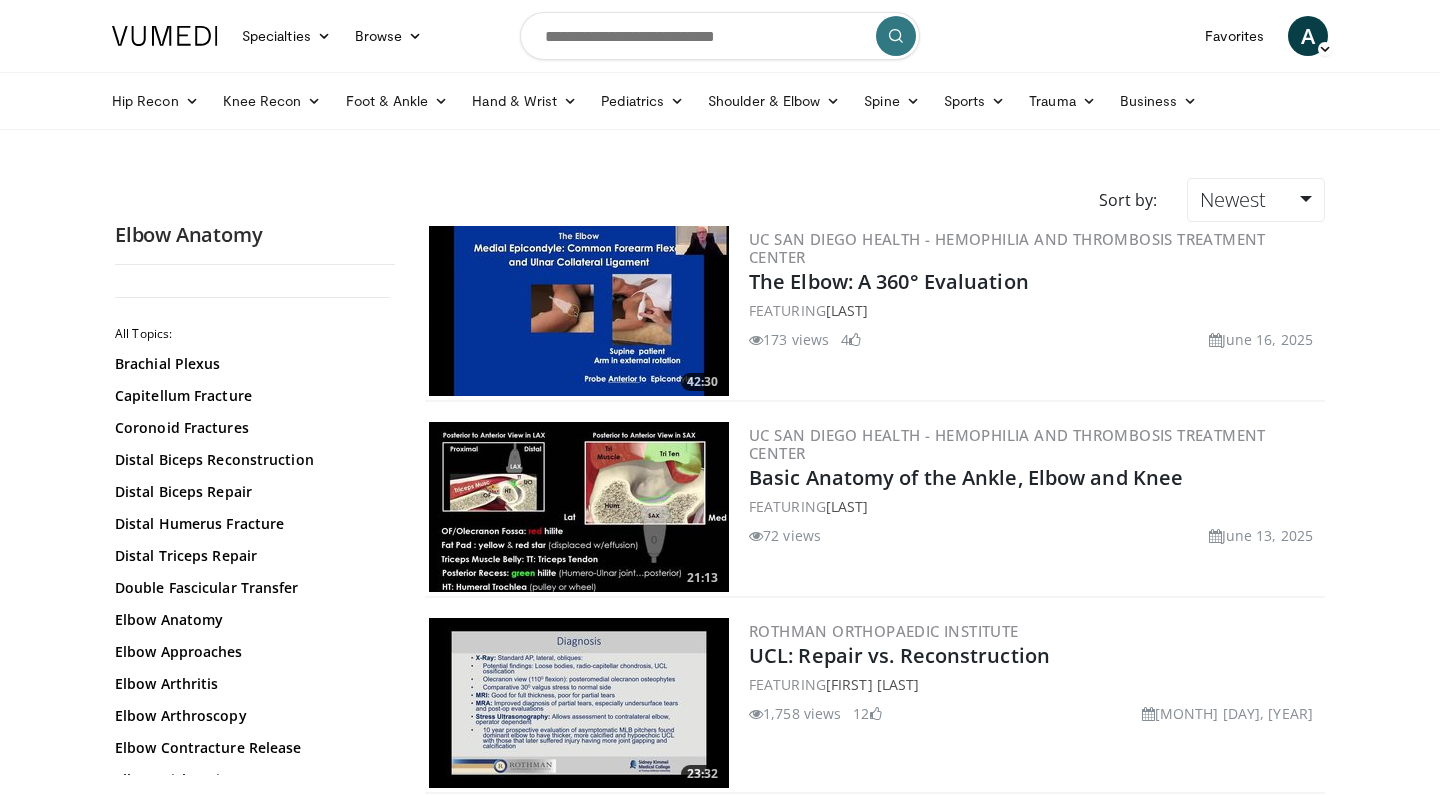scroll, scrollTop: 0, scrollLeft: 0, axis: both 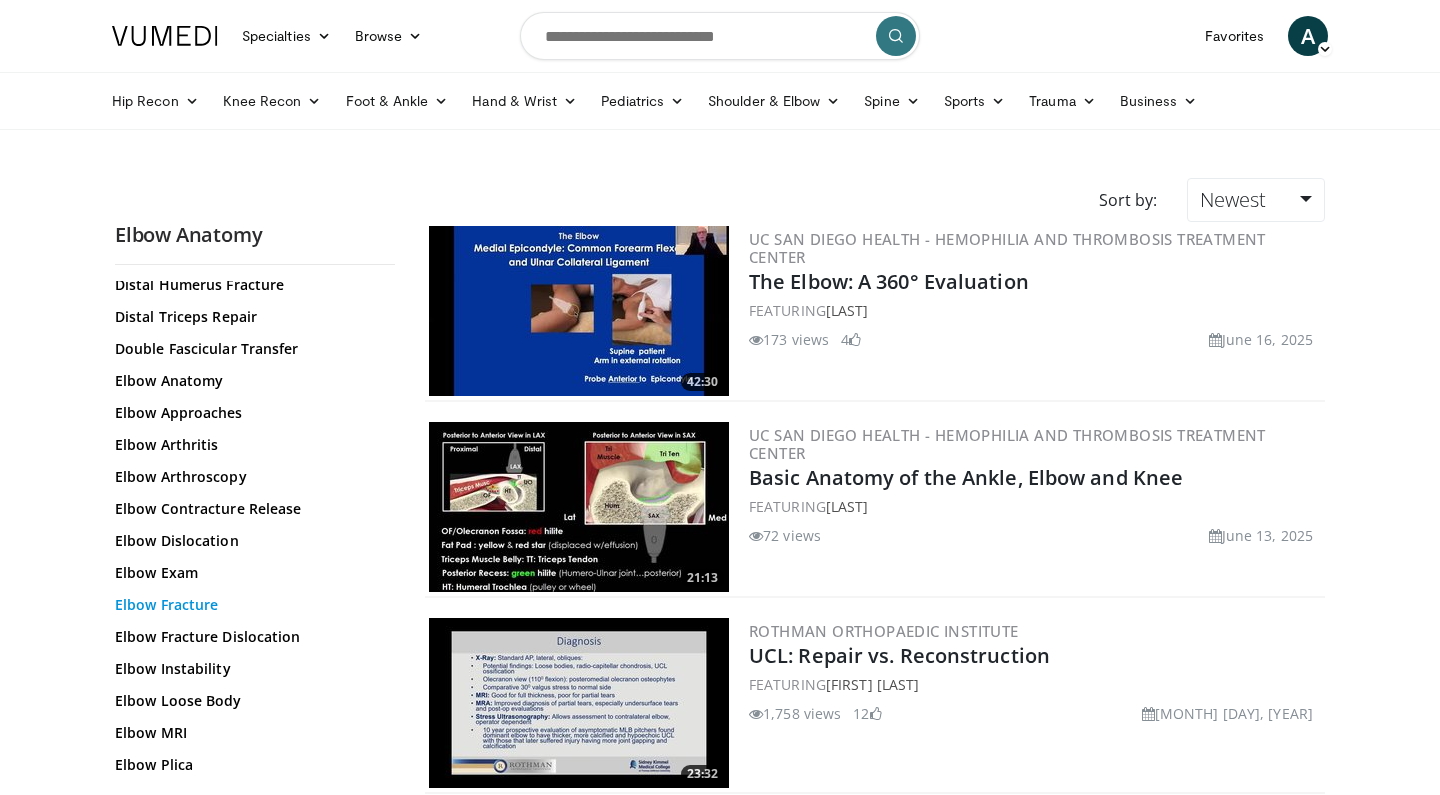 click on "Elbow Fracture" at bounding box center (250, 605) 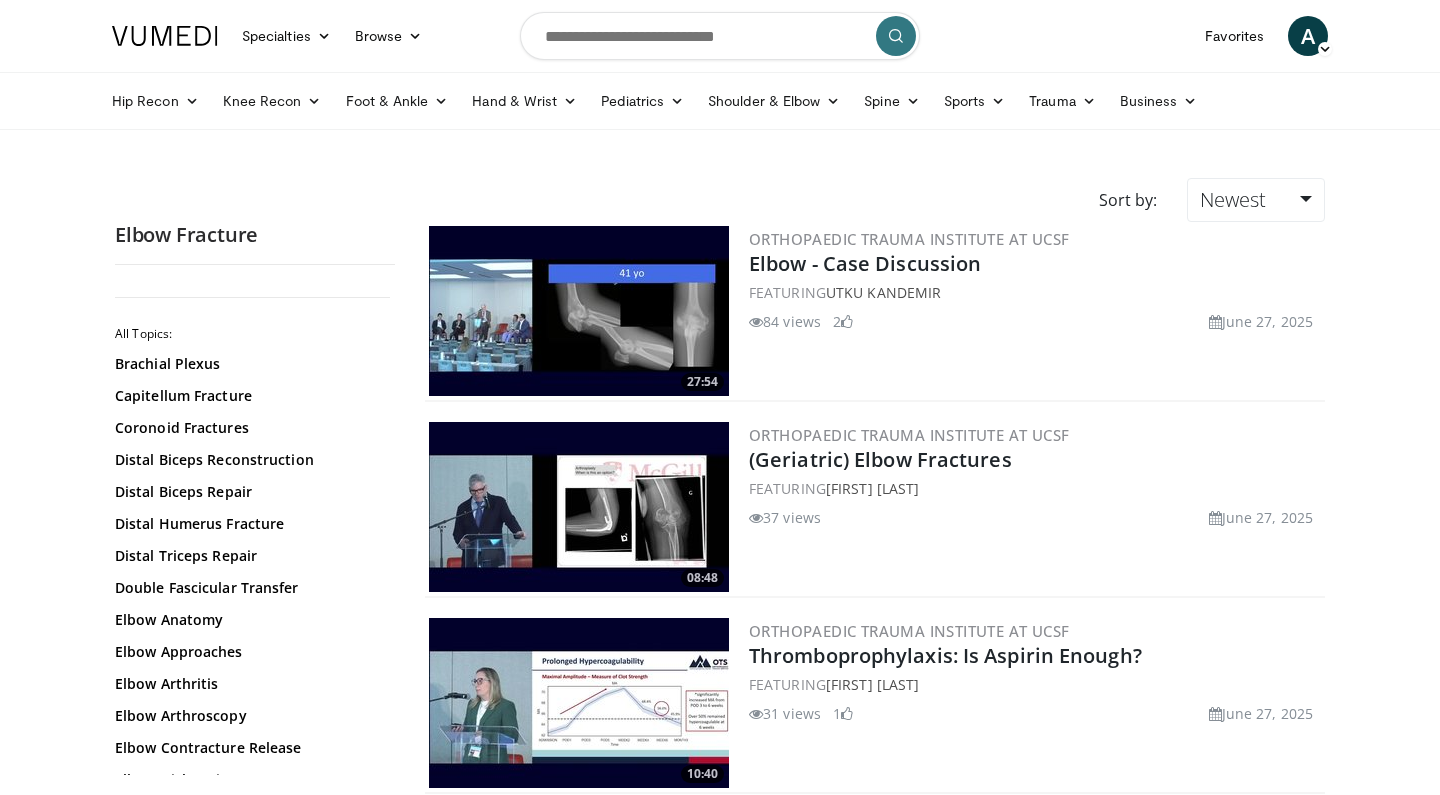scroll, scrollTop: 0, scrollLeft: 0, axis: both 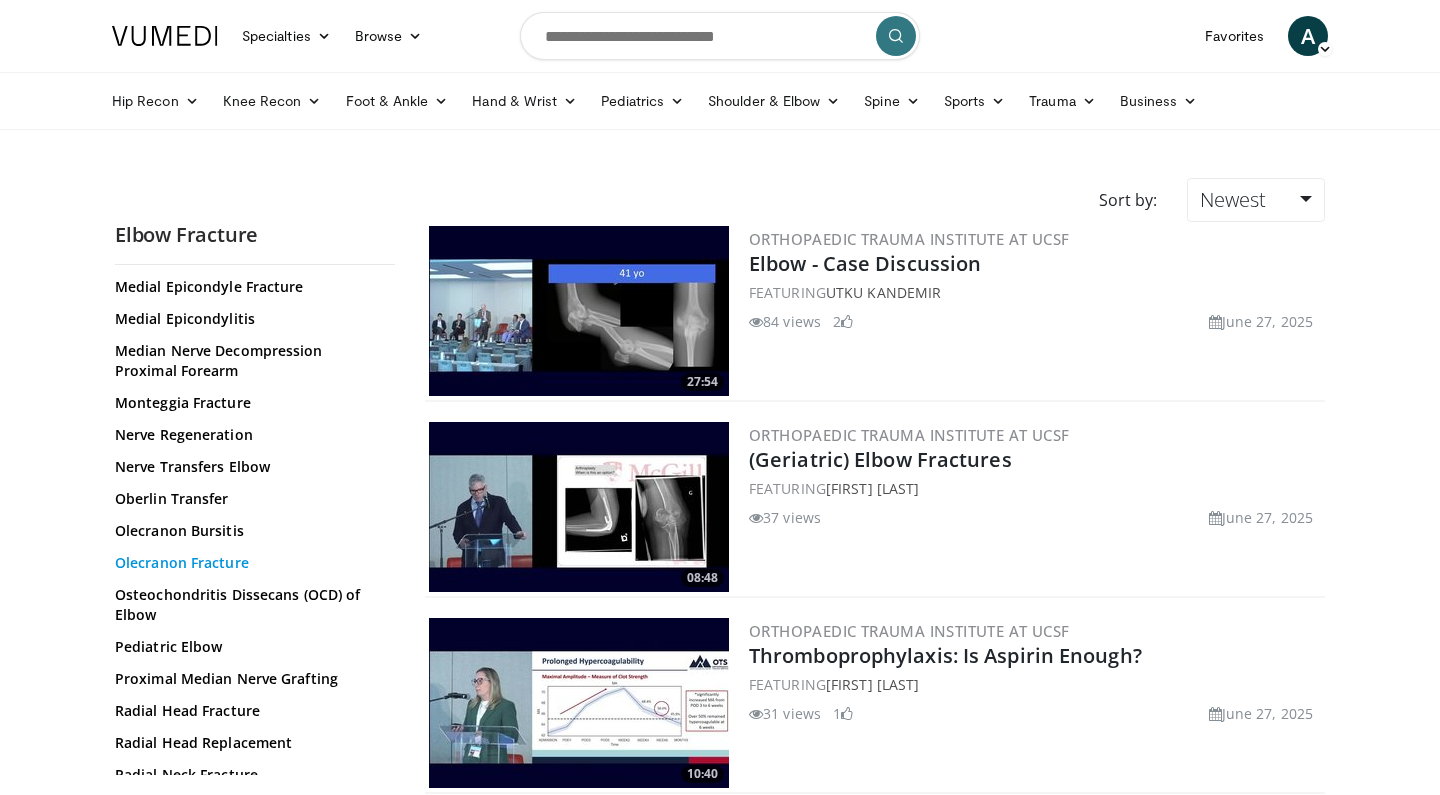 click on "Olecranon Fracture" at bounding box center (250, 563) 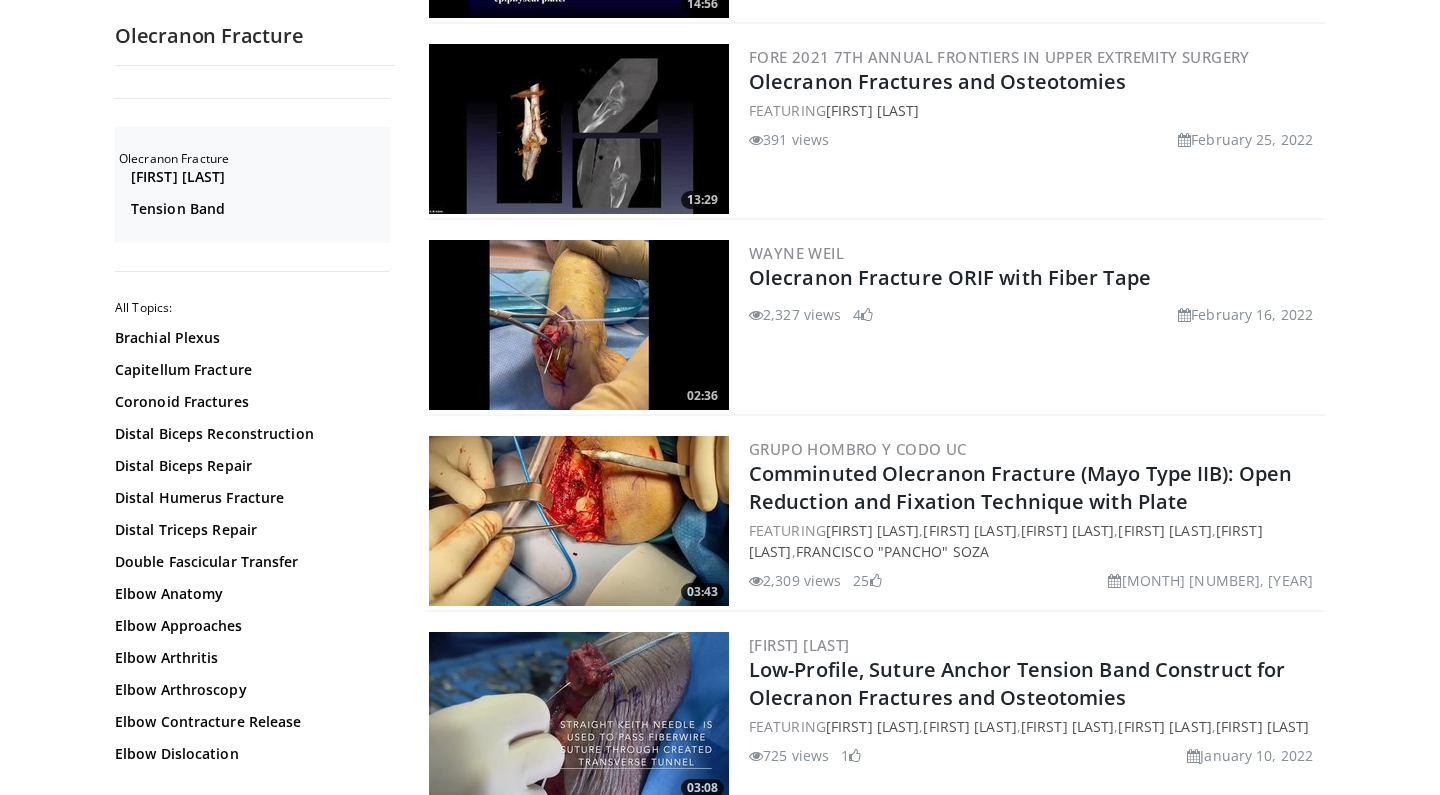 scroll, scrollTop: 1751, scrollLeft: 0, axis: vertical 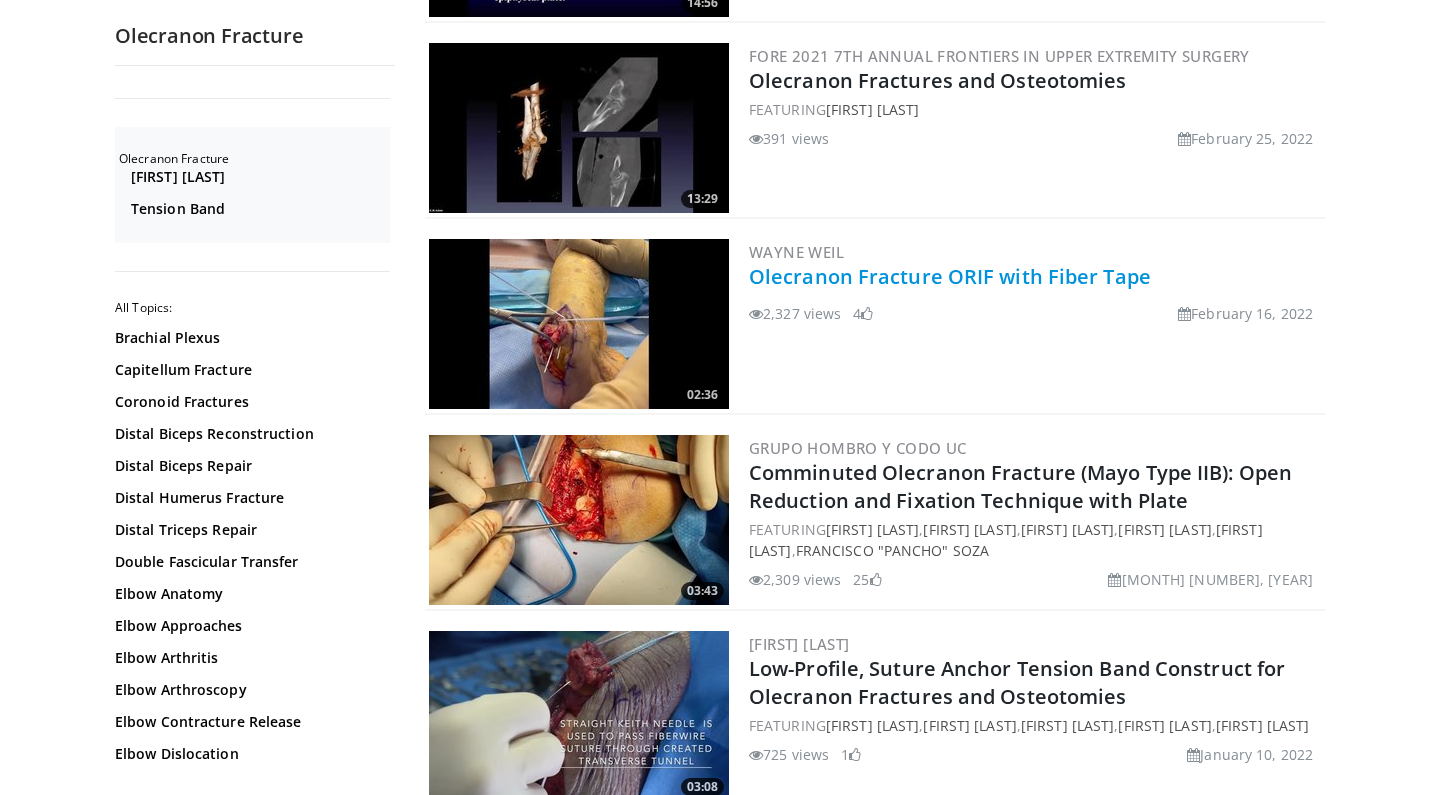 click on "Olecranon Fracture ORIF with Fiber Tape" at bounding box center [950, 276] 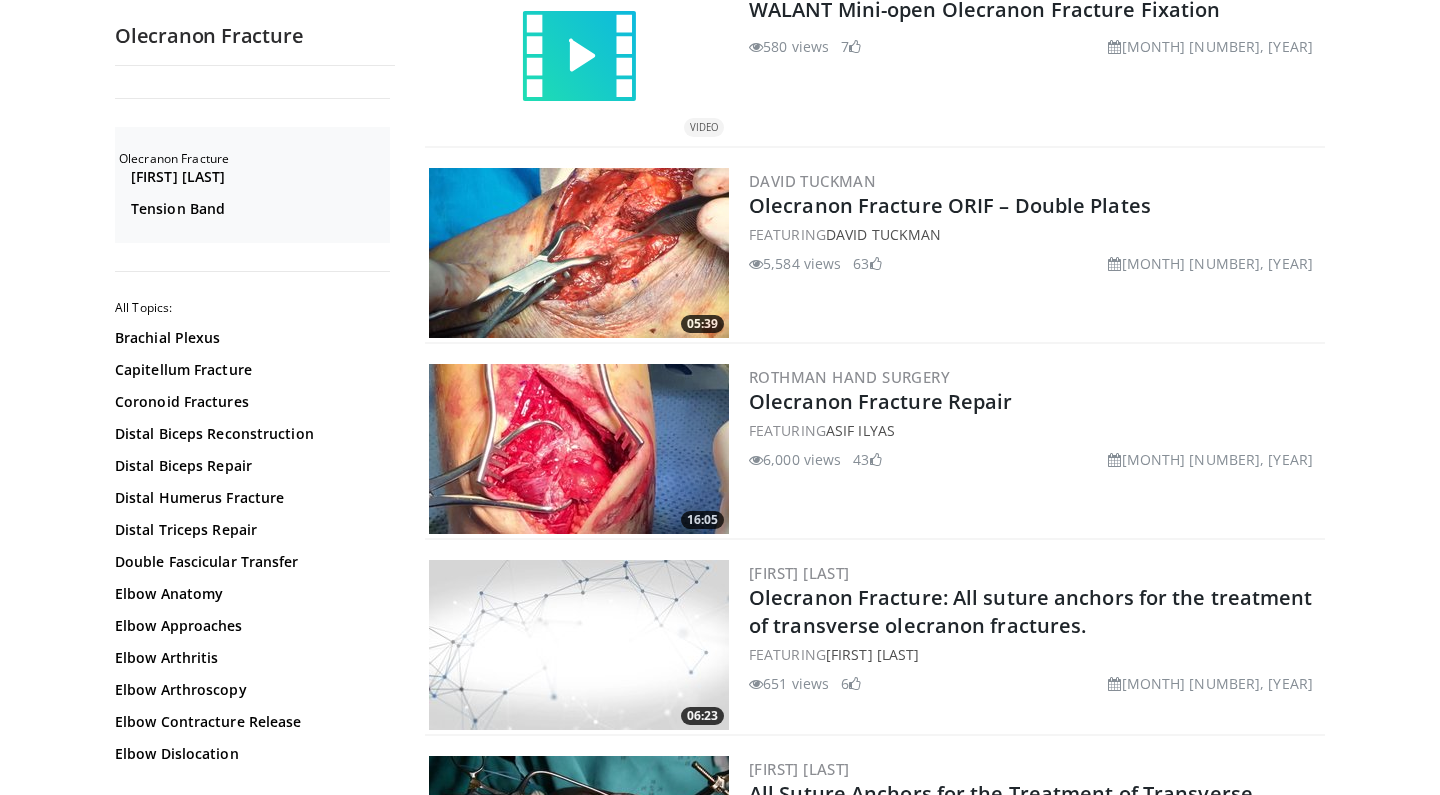 scroll, scrollTop: 4178, scrollLeft: 0, axis: vertical 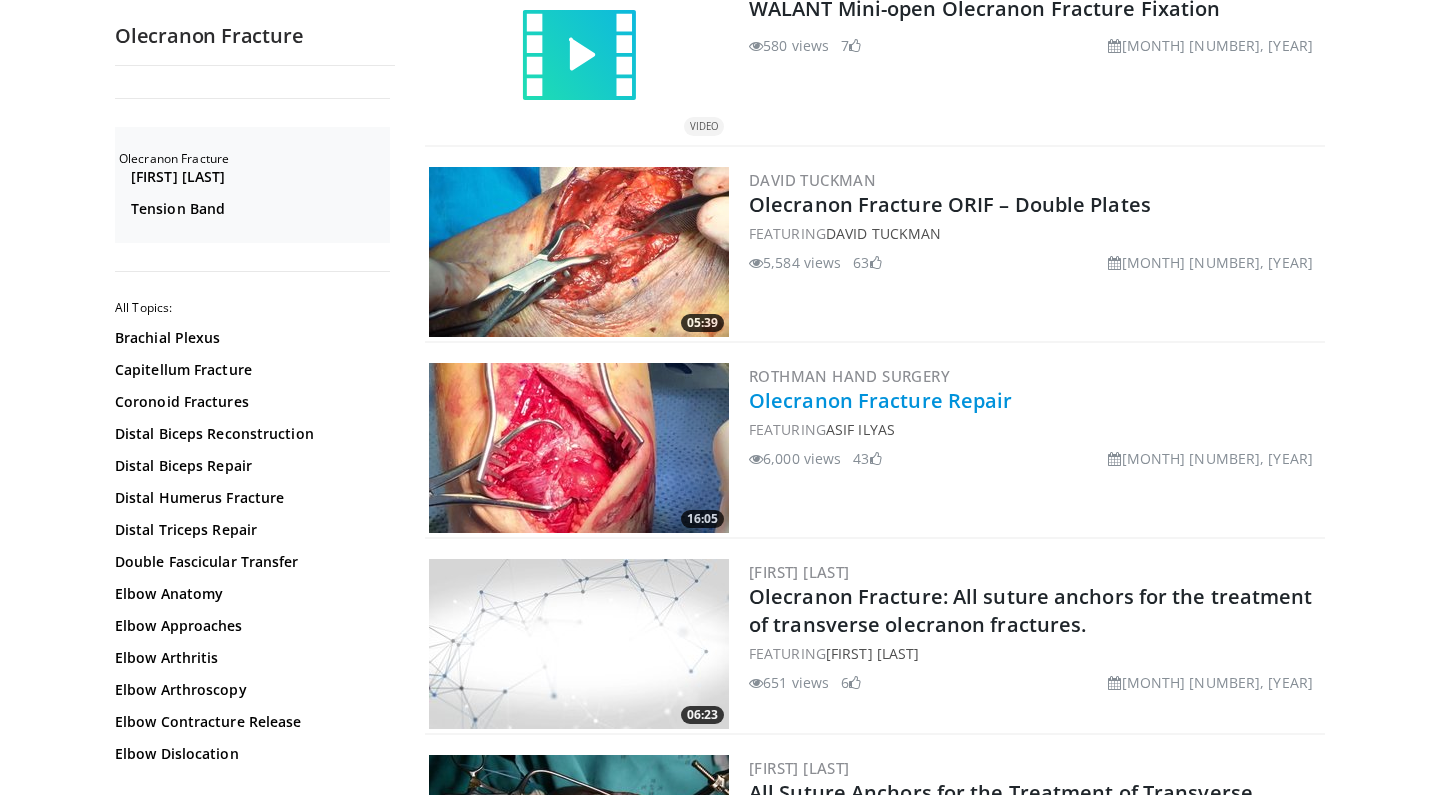 click on "Olecranon Fracture Repair" at bounding box center [881, 400] 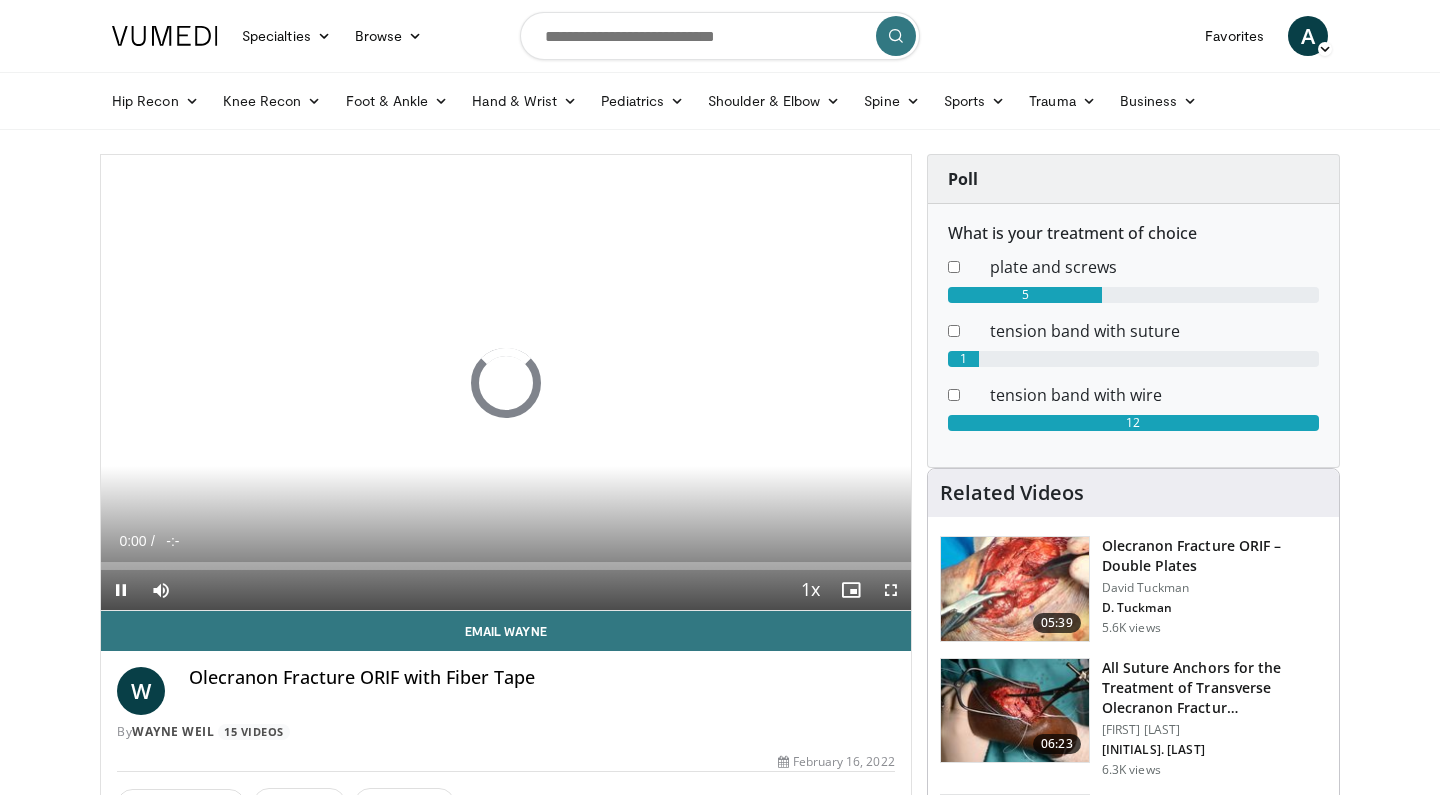 scroll, scrollTop: 0, scrollLeft: 0, axis: both 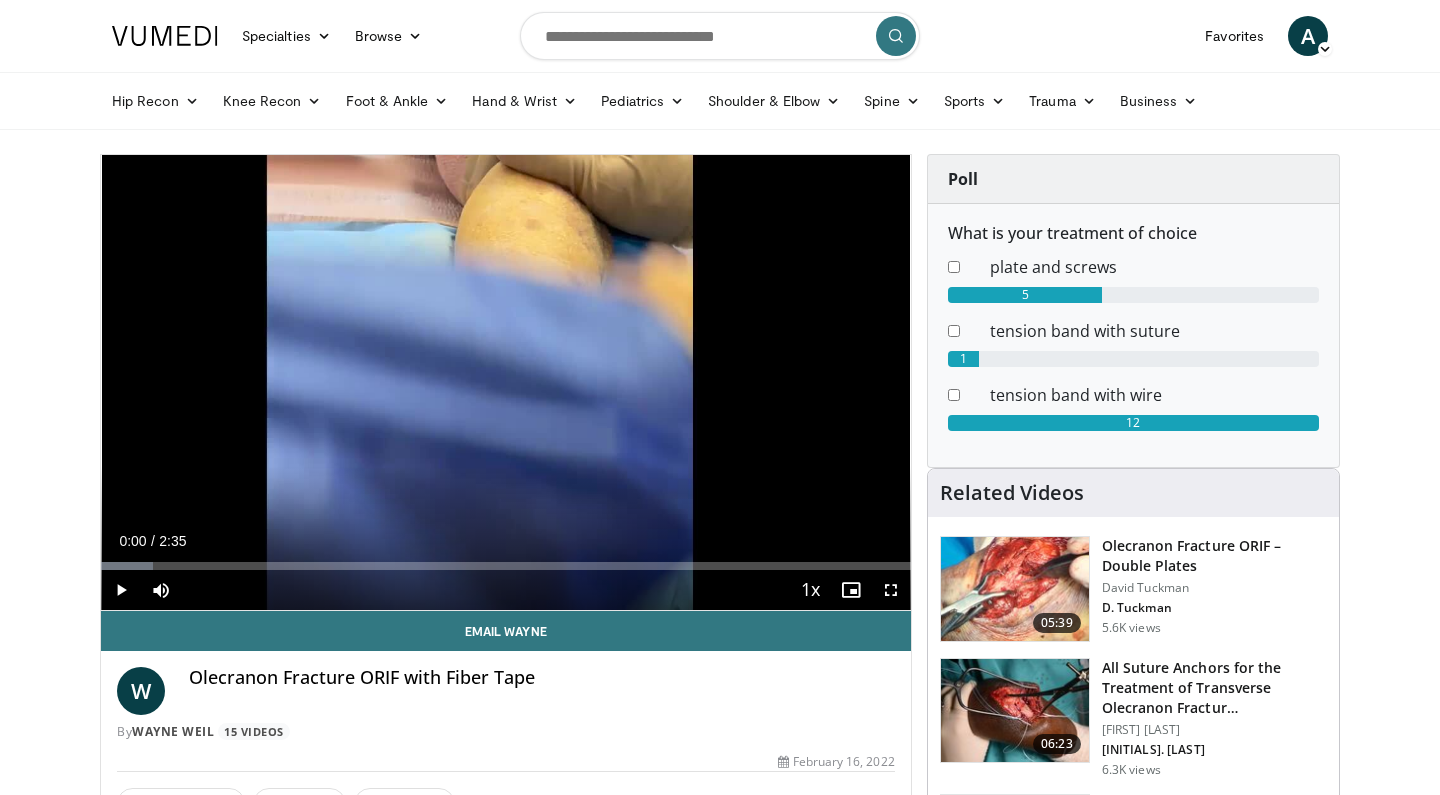click at bounding box center (121, 590) 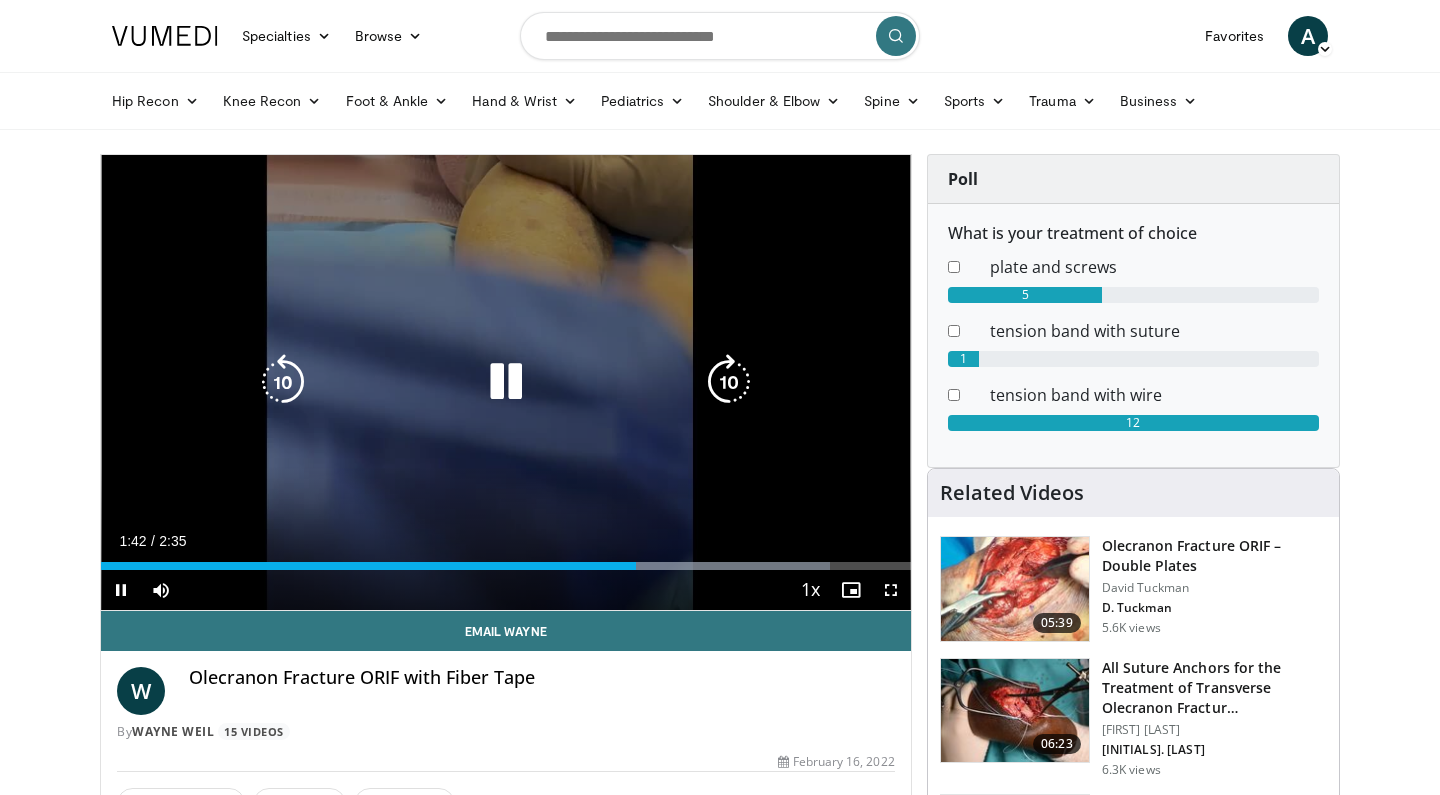 click at bounding box center (506, 382) 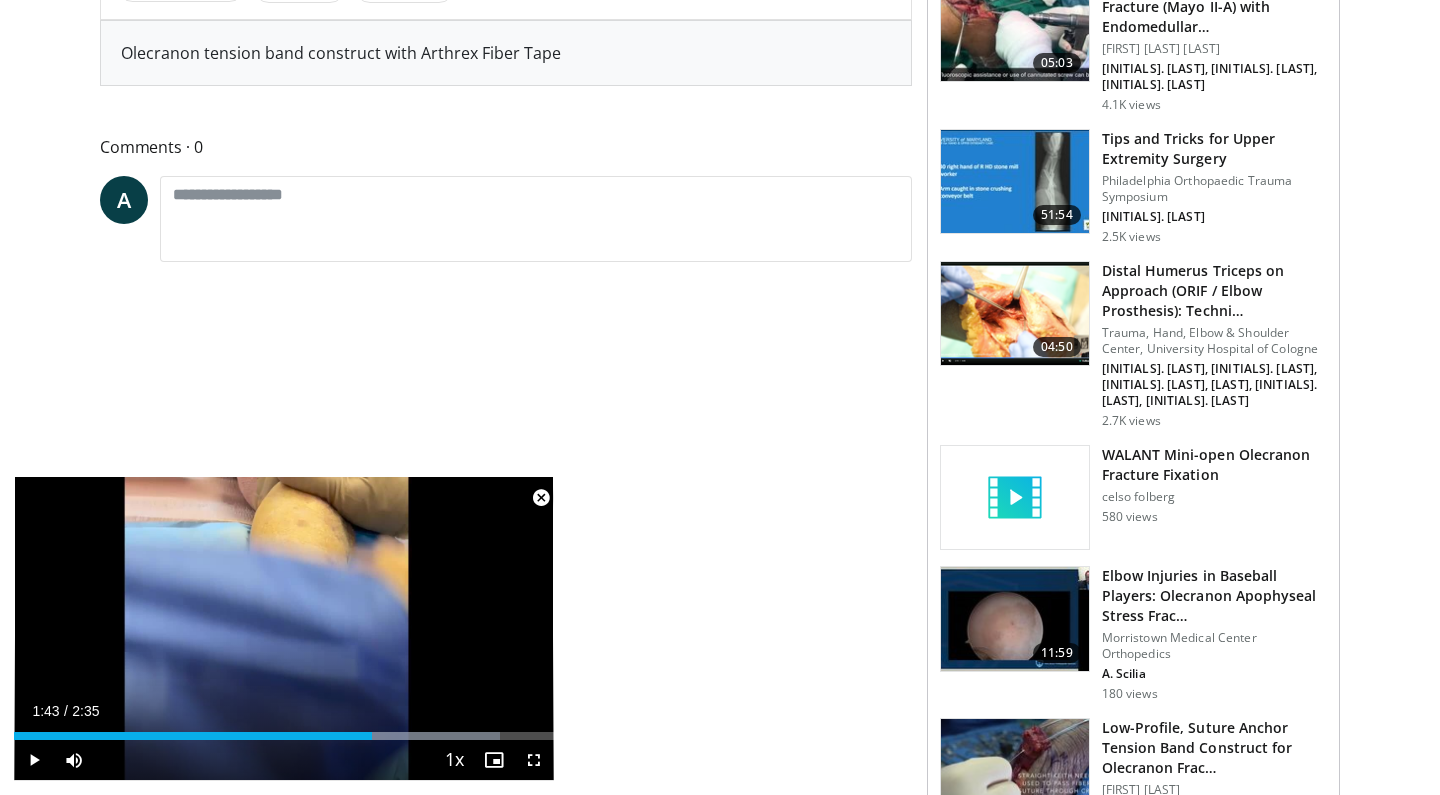scroll, scrollTop: 825, scrollLeft: 0, axis: vertical 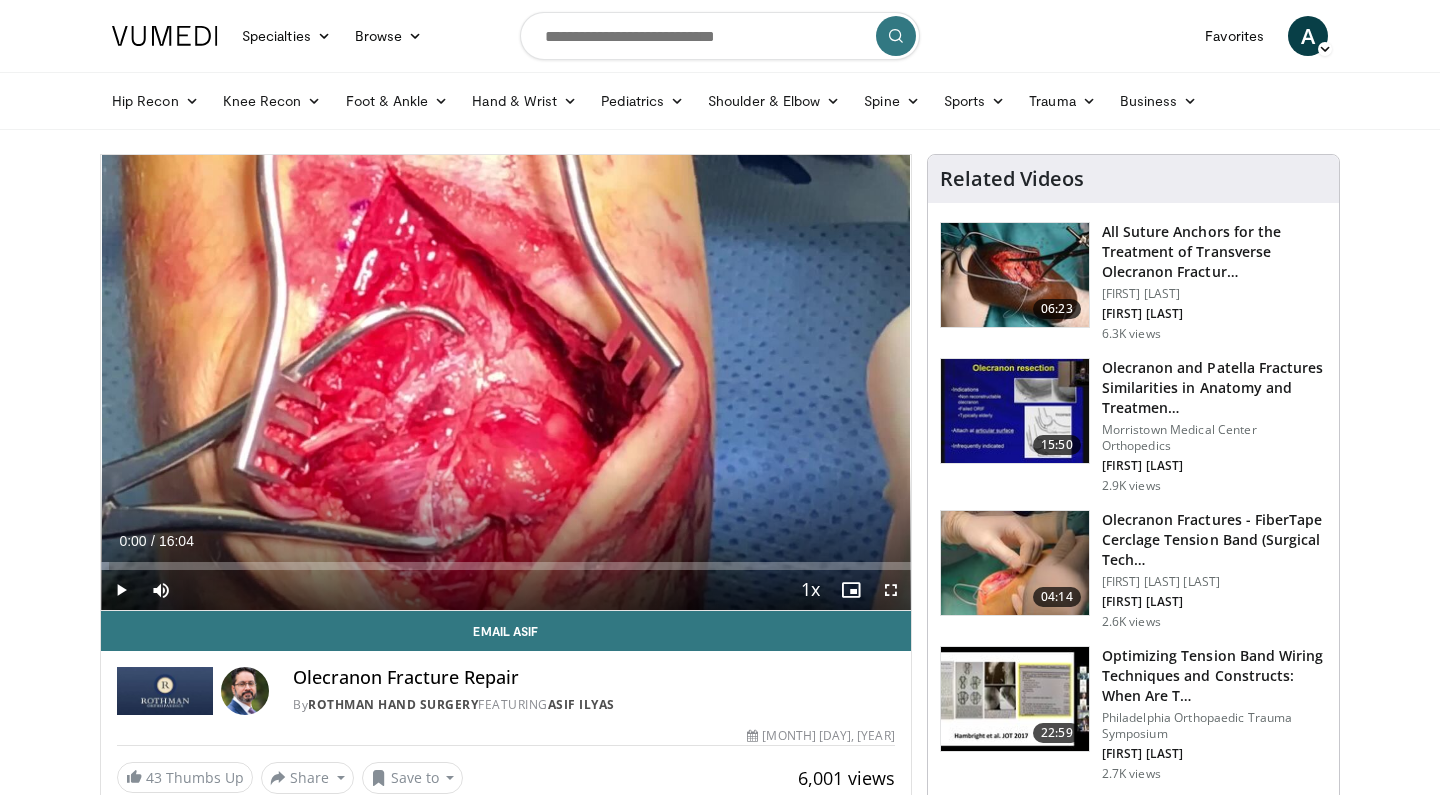click at bounding box center [121, 590] 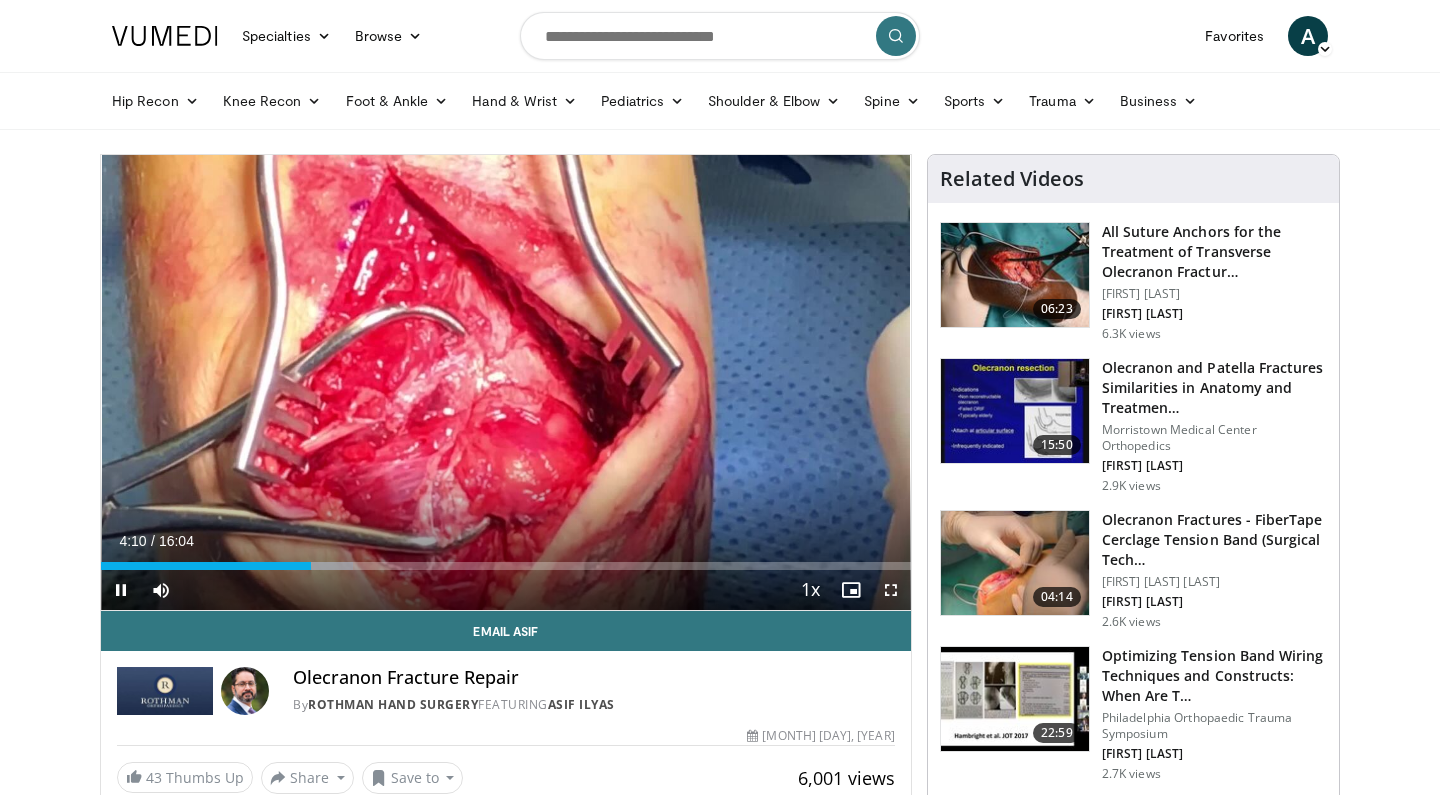 click at bounding box center (121, 590) 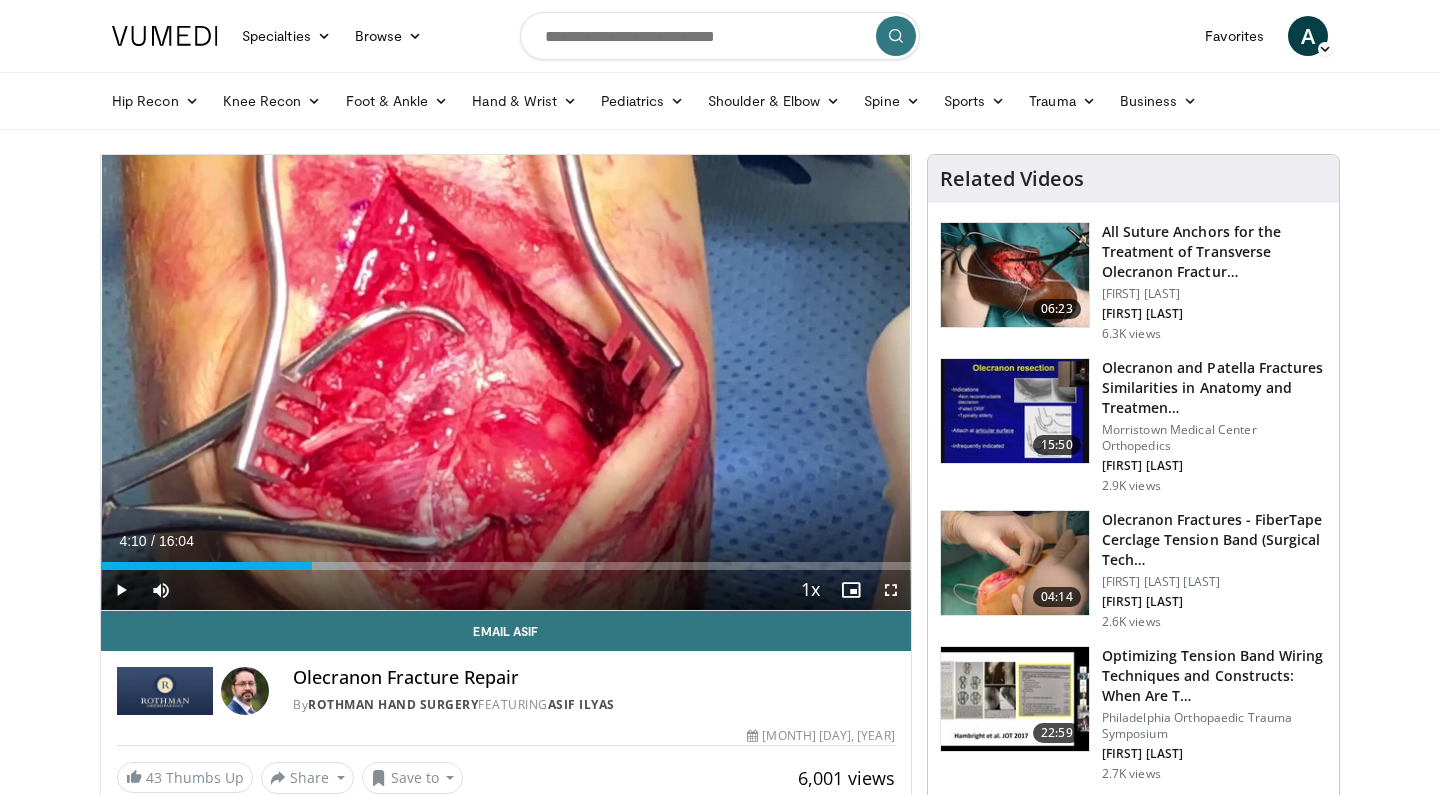 click at bounding box center (121, 590) 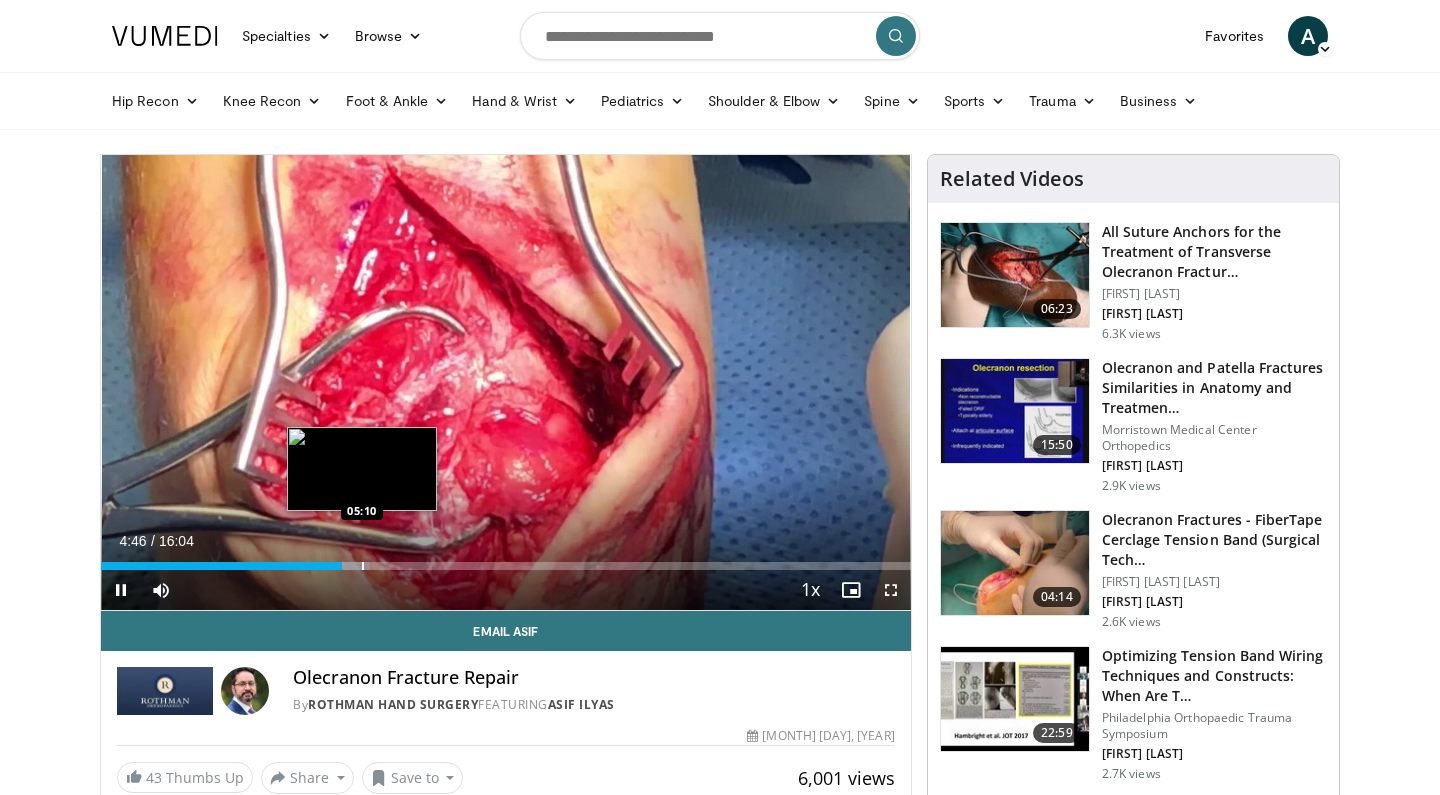 click on "10 seconds
Tap to unmute" at bounding box center [506, 382] 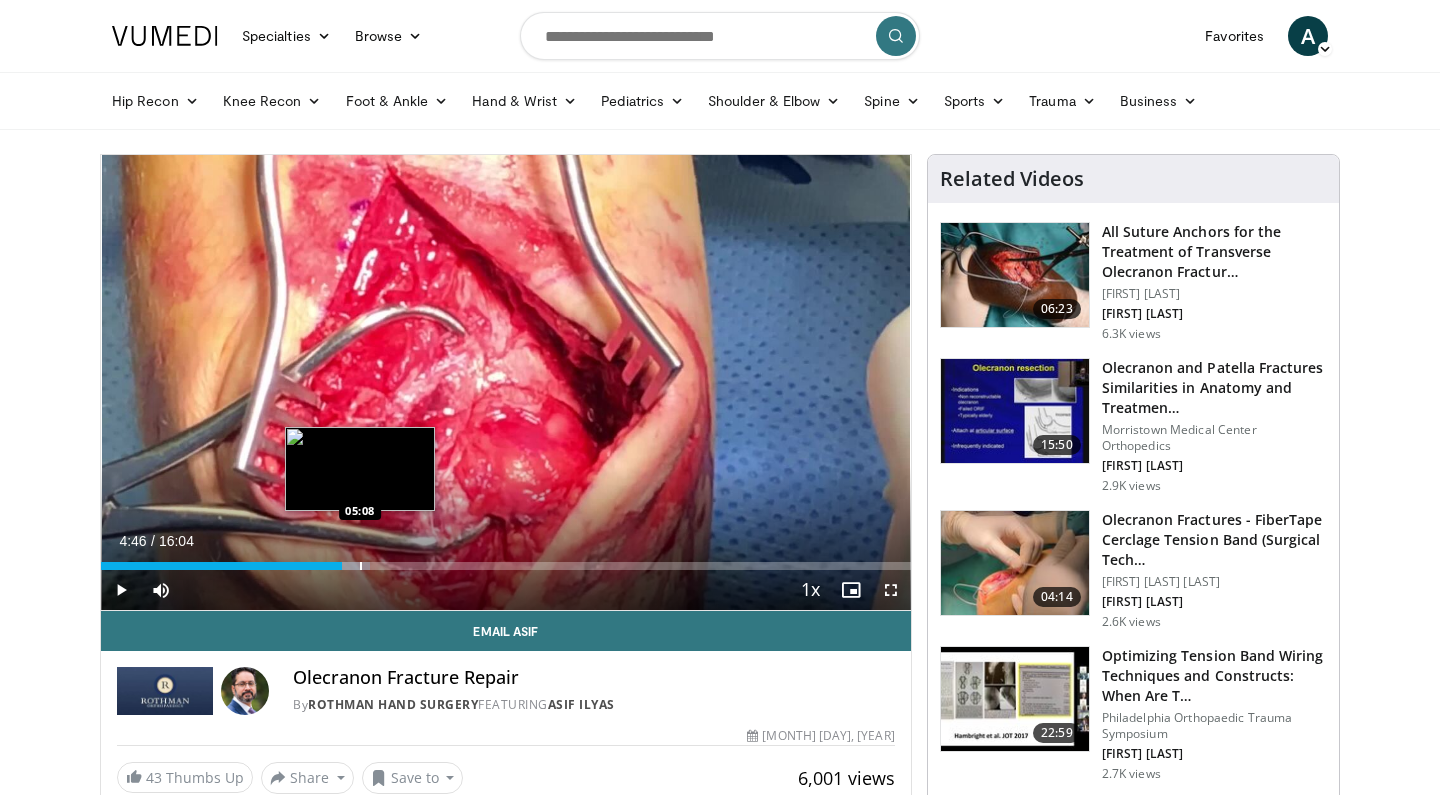 click at bounding box center [361, 566] 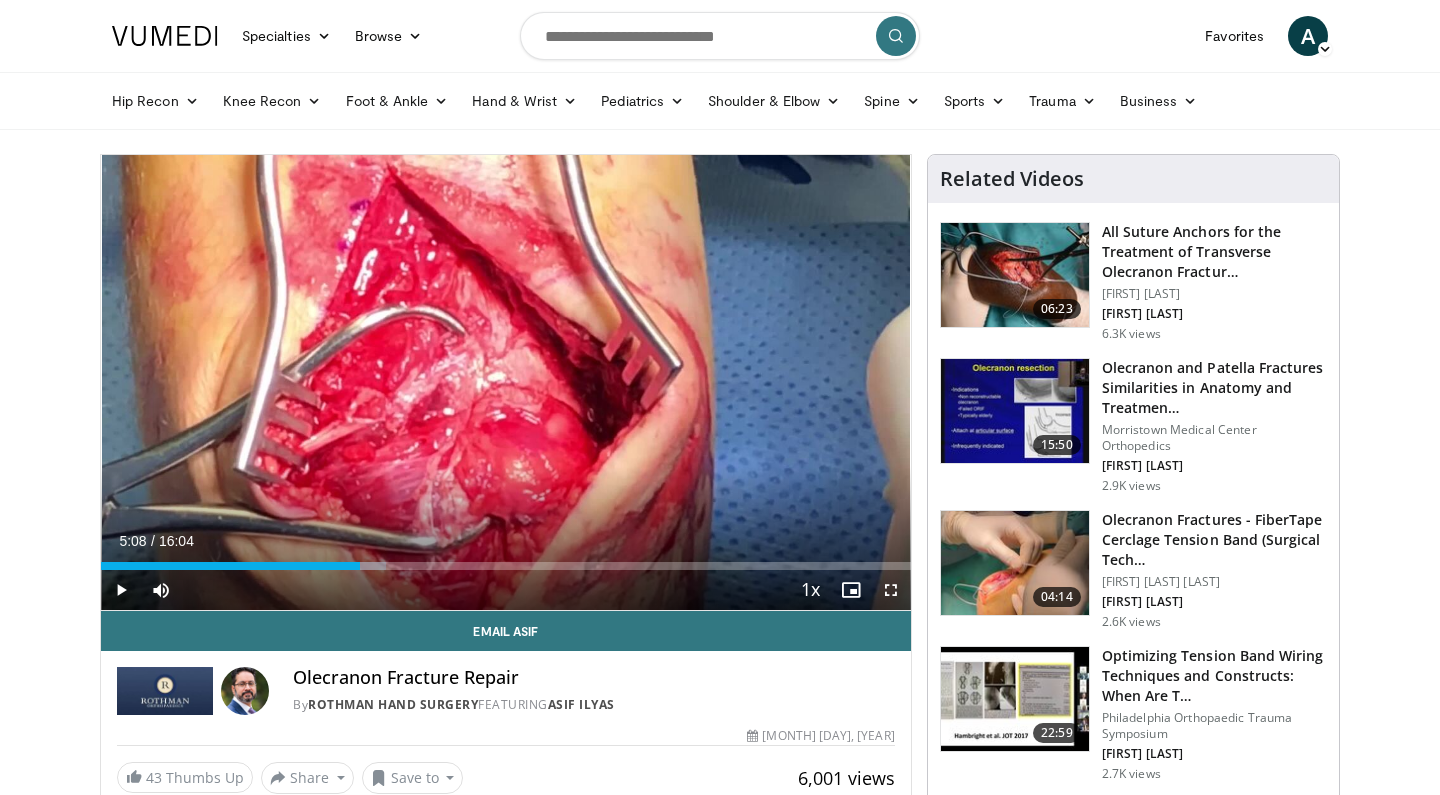 click at bounding box center [121, 590] 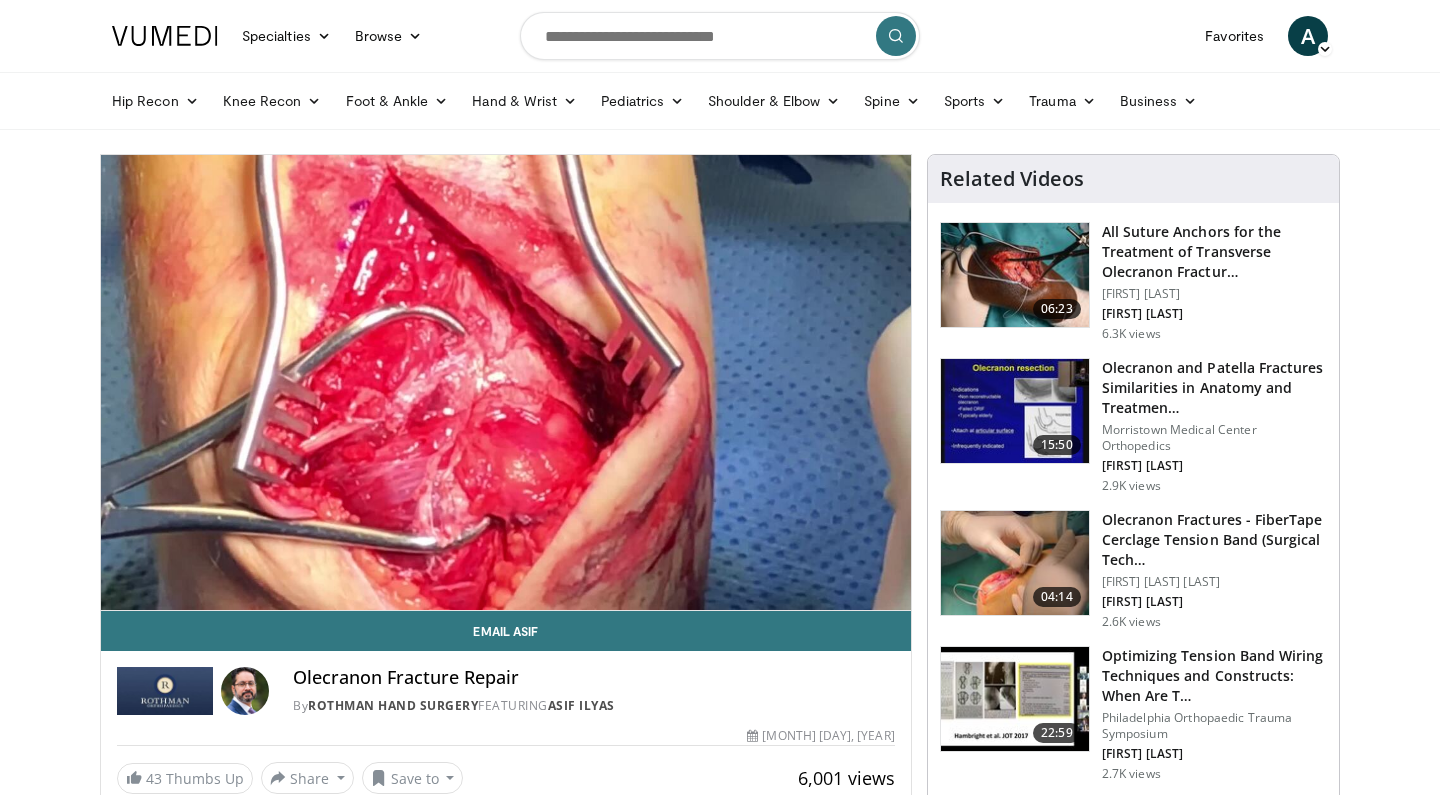 scroll, scrollTop: 0, scrollLeft: 0, axis: both 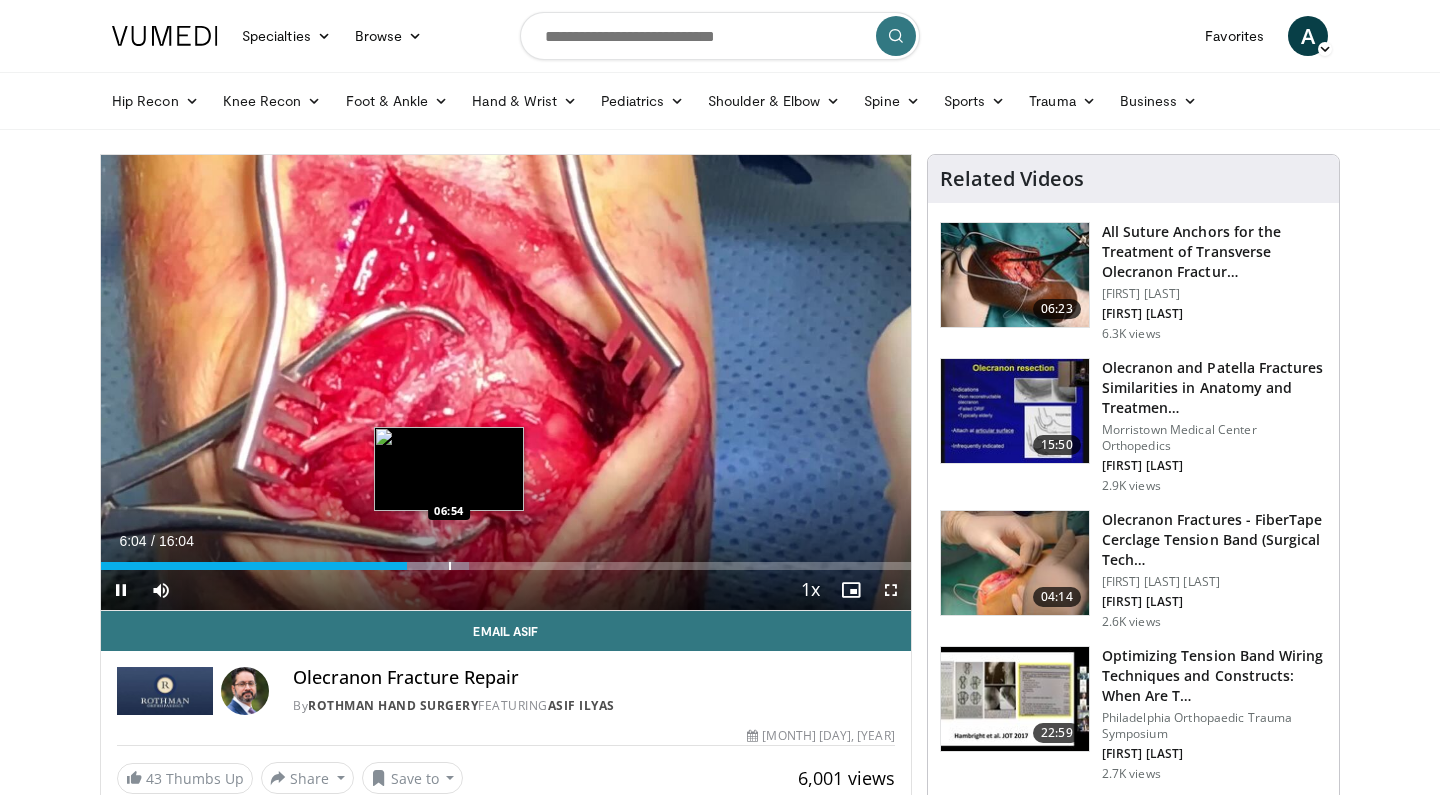 click at bounding box center (450, 566) 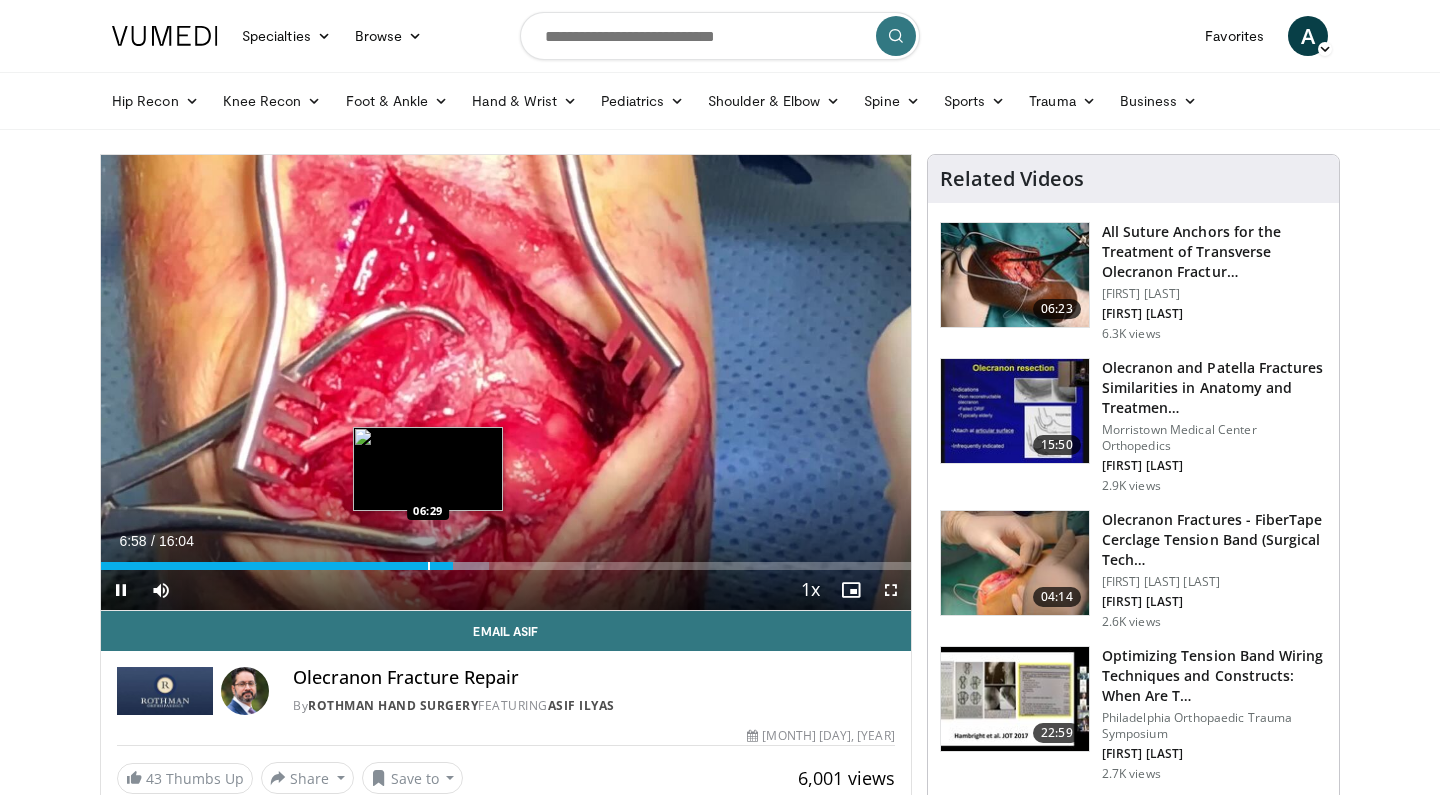click at bounding box center [429, 566] 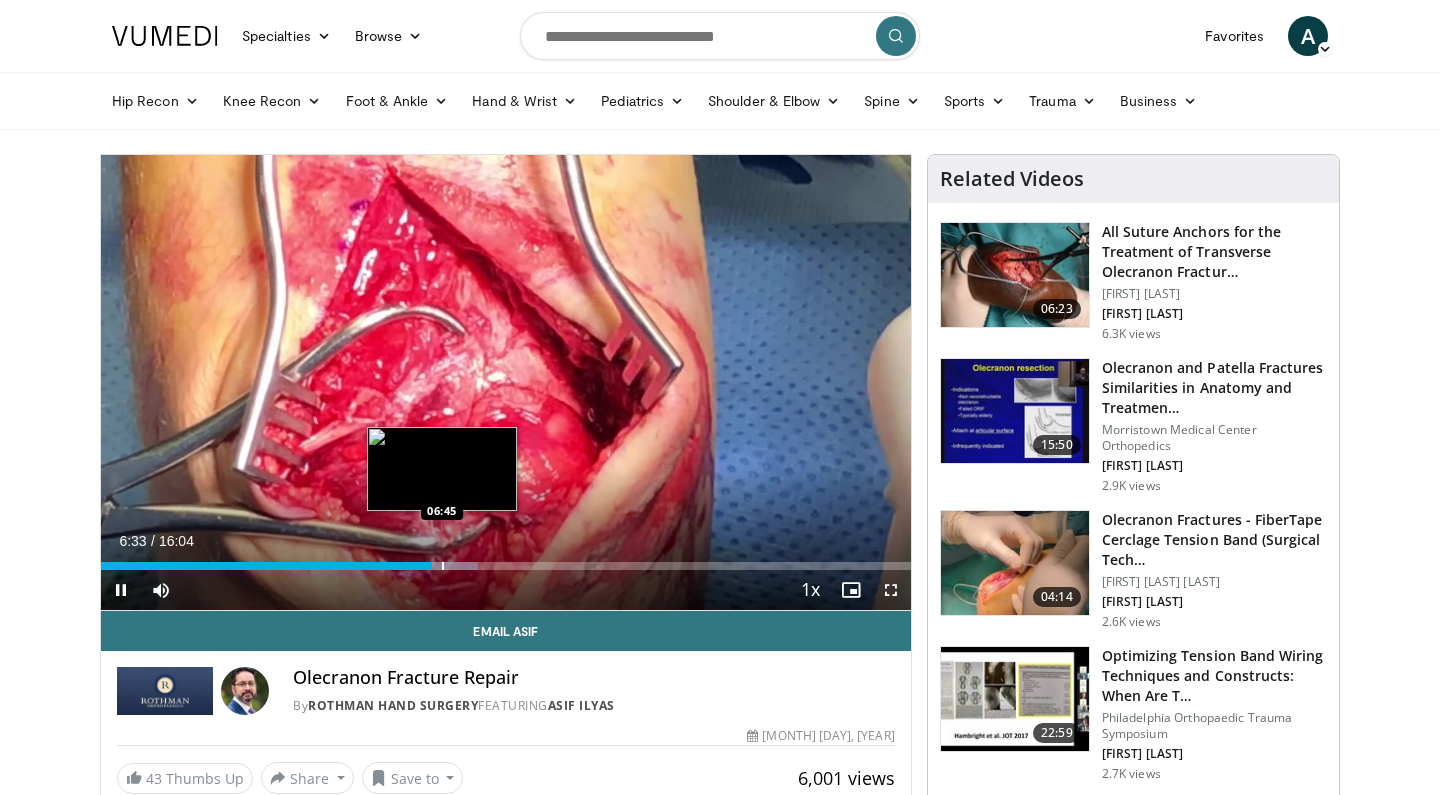 click at bounding box center (443, 566) 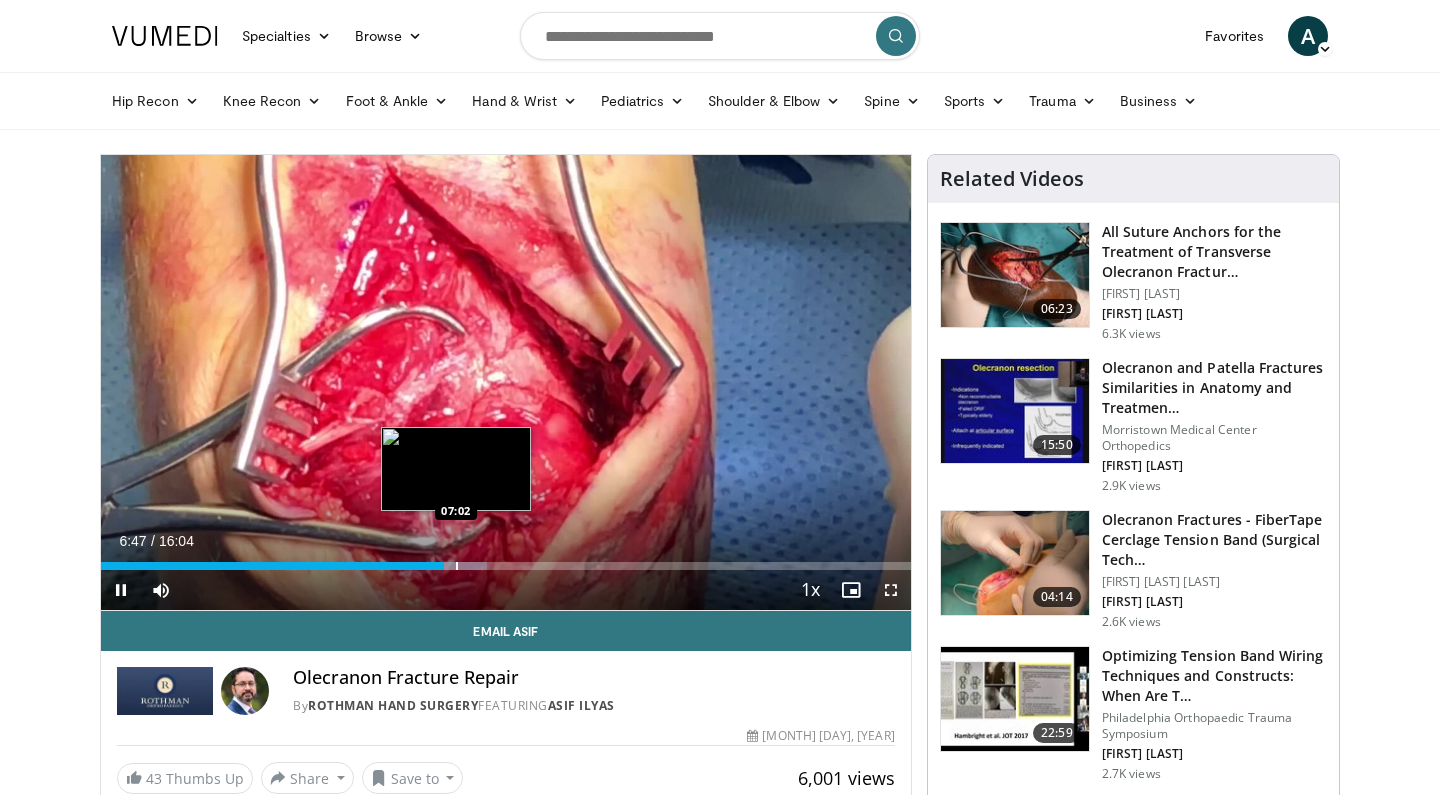 click at bounding box center [457, 566] 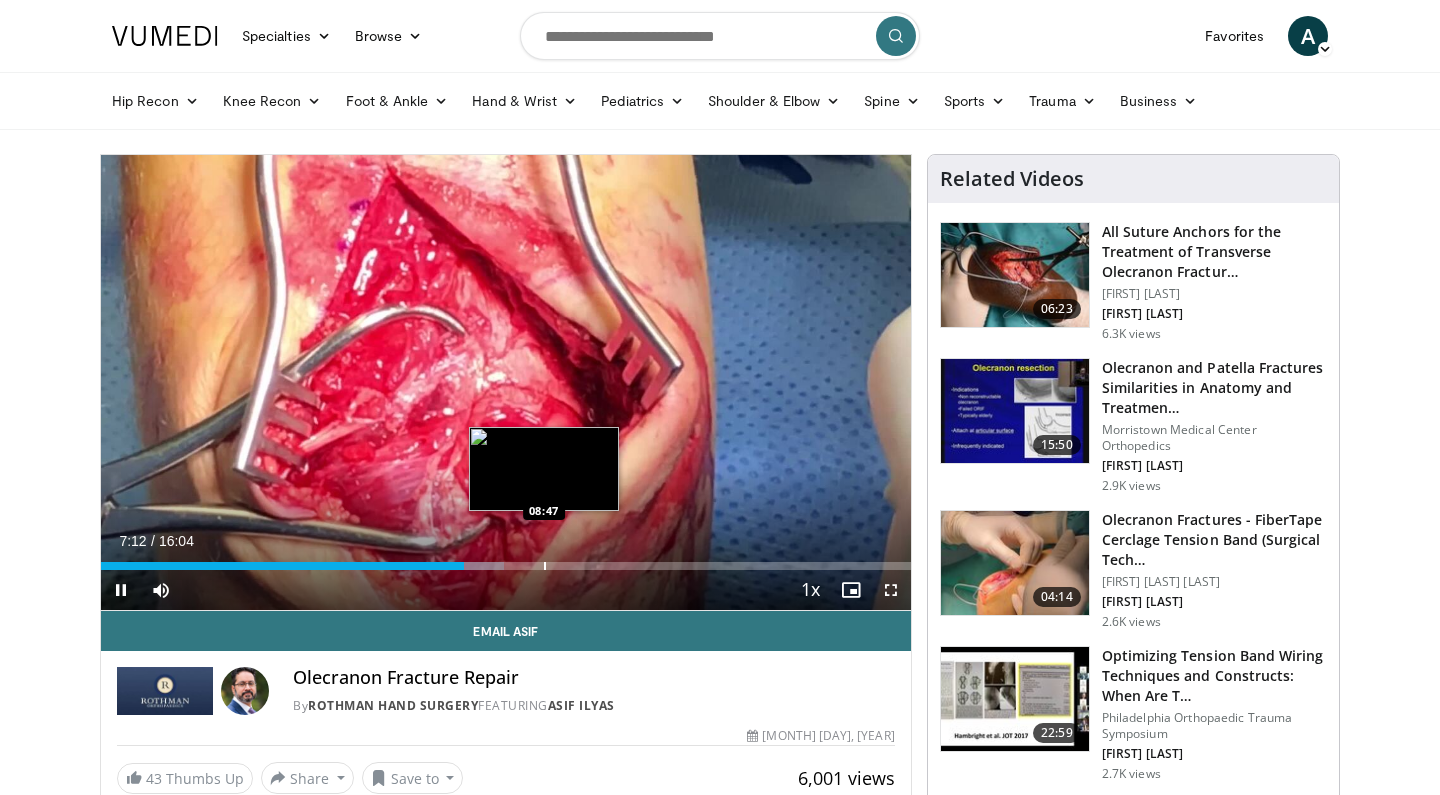 click on "Loaded :  49.77% 07:12 08:47" at bounding box center [506, 560] 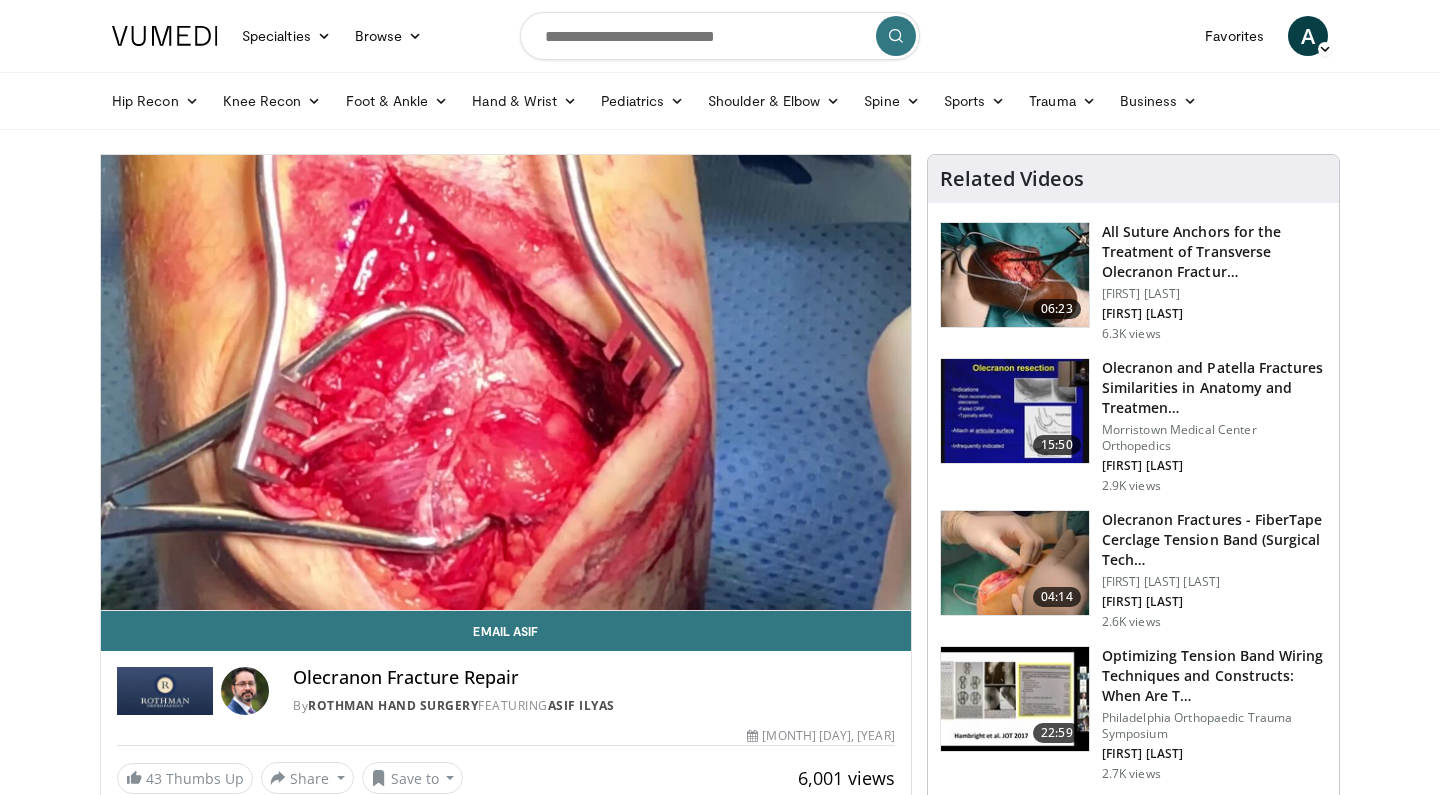 click on "10 seconds
Tap to unmute" at bounding box center (506, 382) 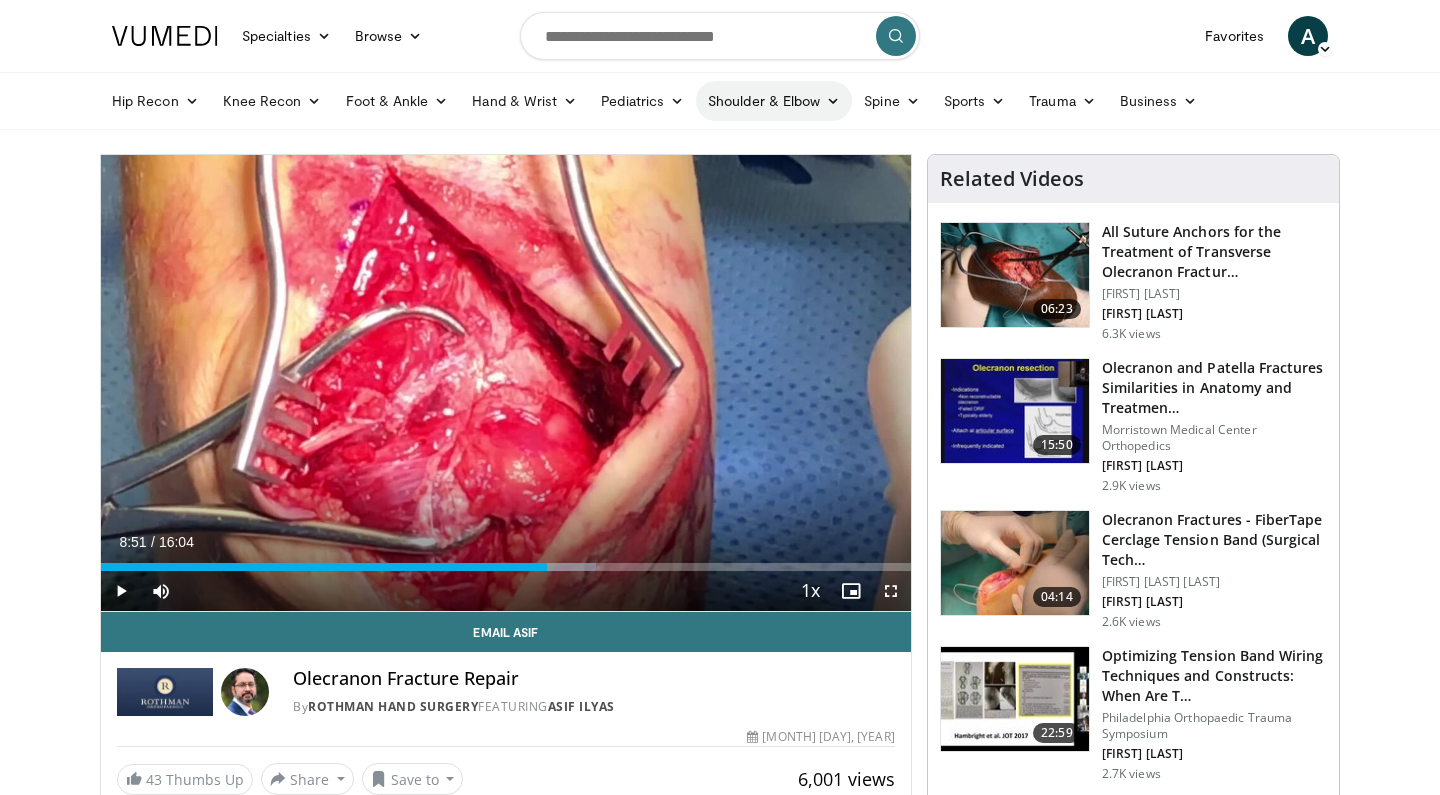 scroll, scrollTop: 0, scrollLeft: 0, axis: both 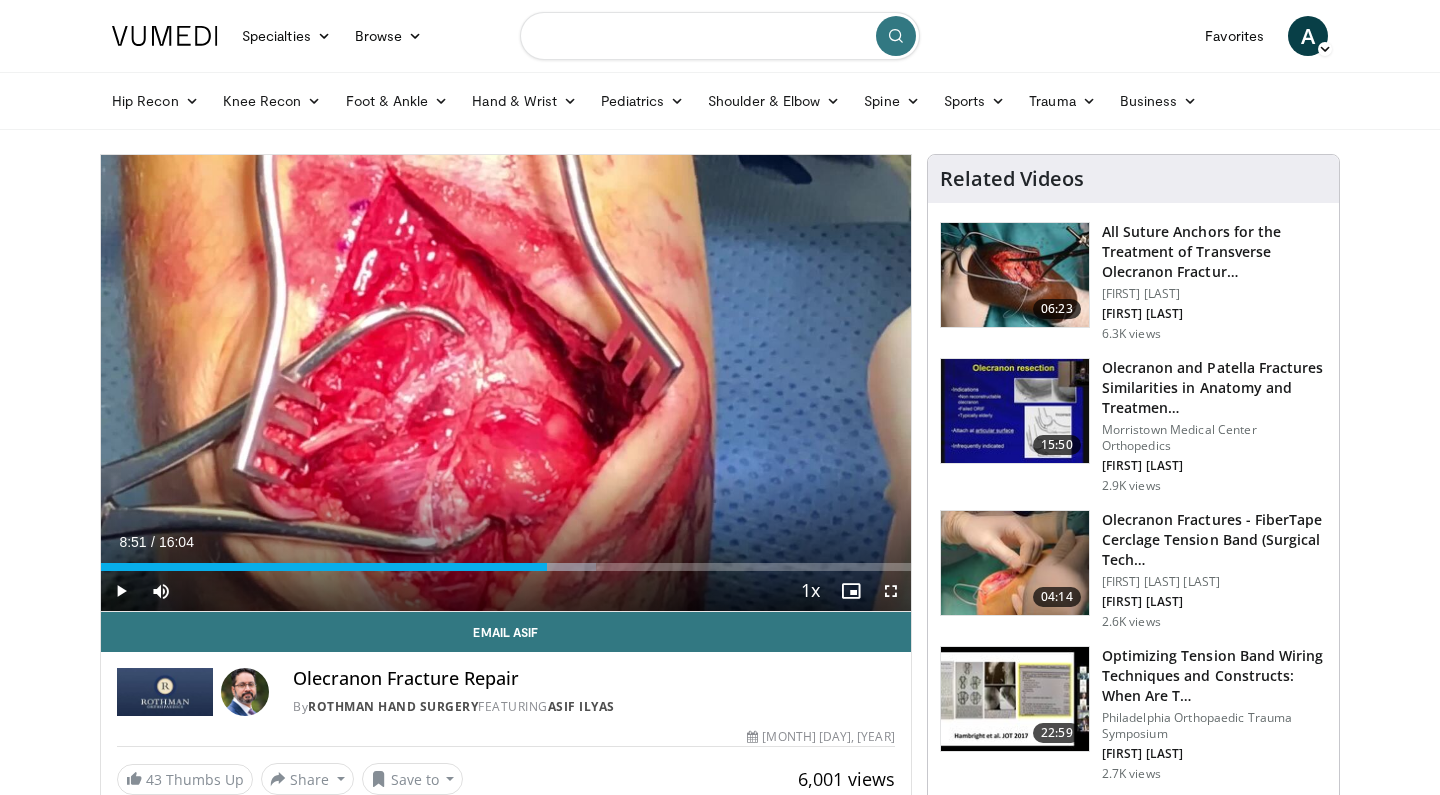 click at bounding box center [720, 36] 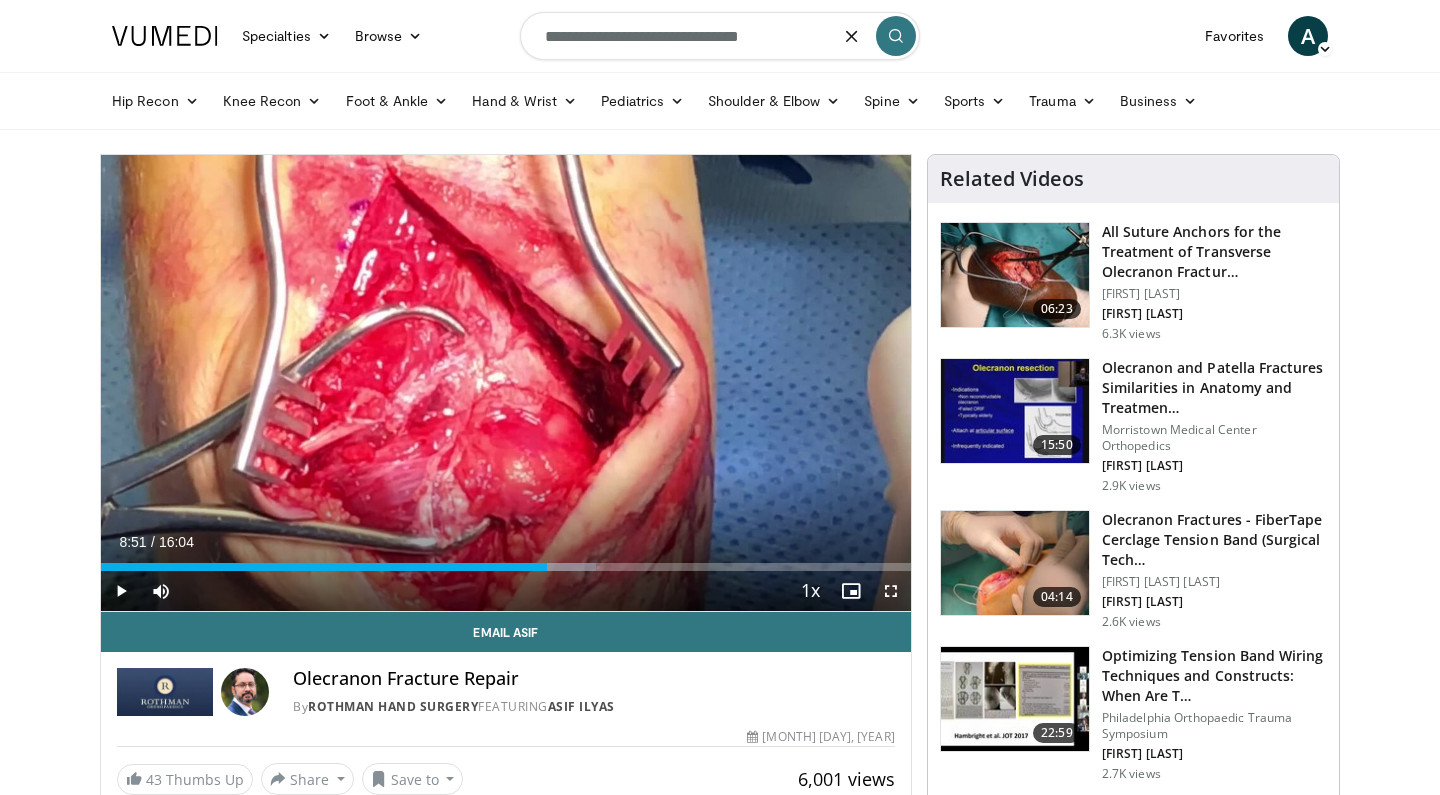 type on "**********" 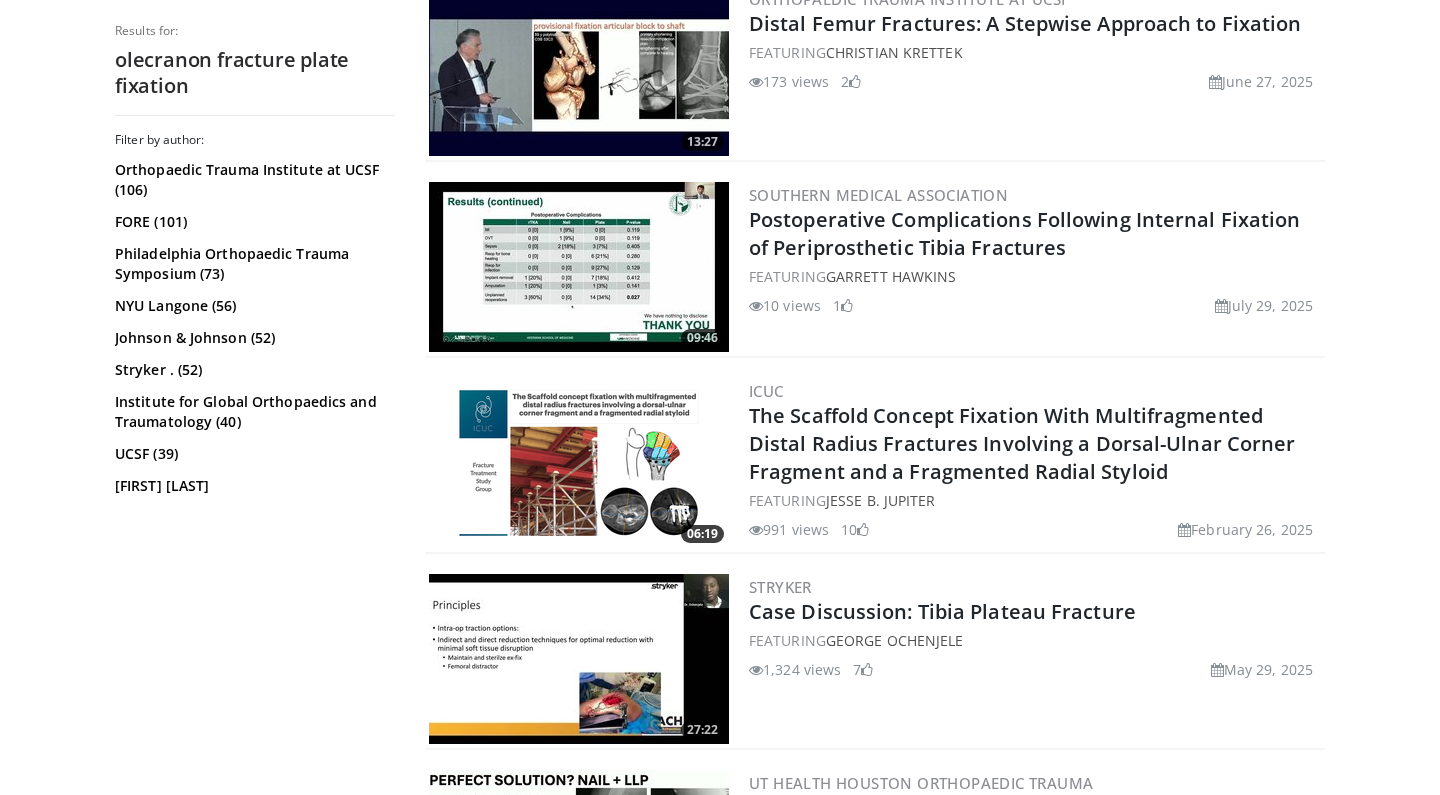 scroll, scrollTop: 2593, scrollLeft: 0, axis: vertical 